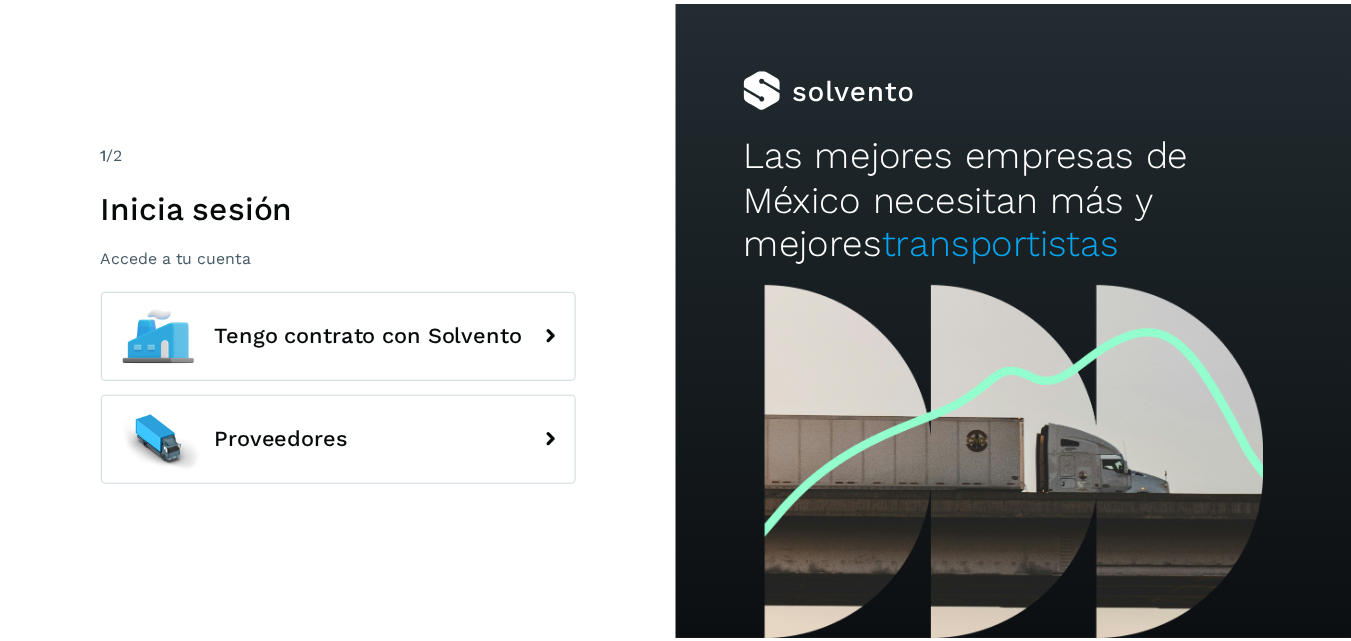 scroll, scrollTop: 0, scrollLeft: 0, axis: both 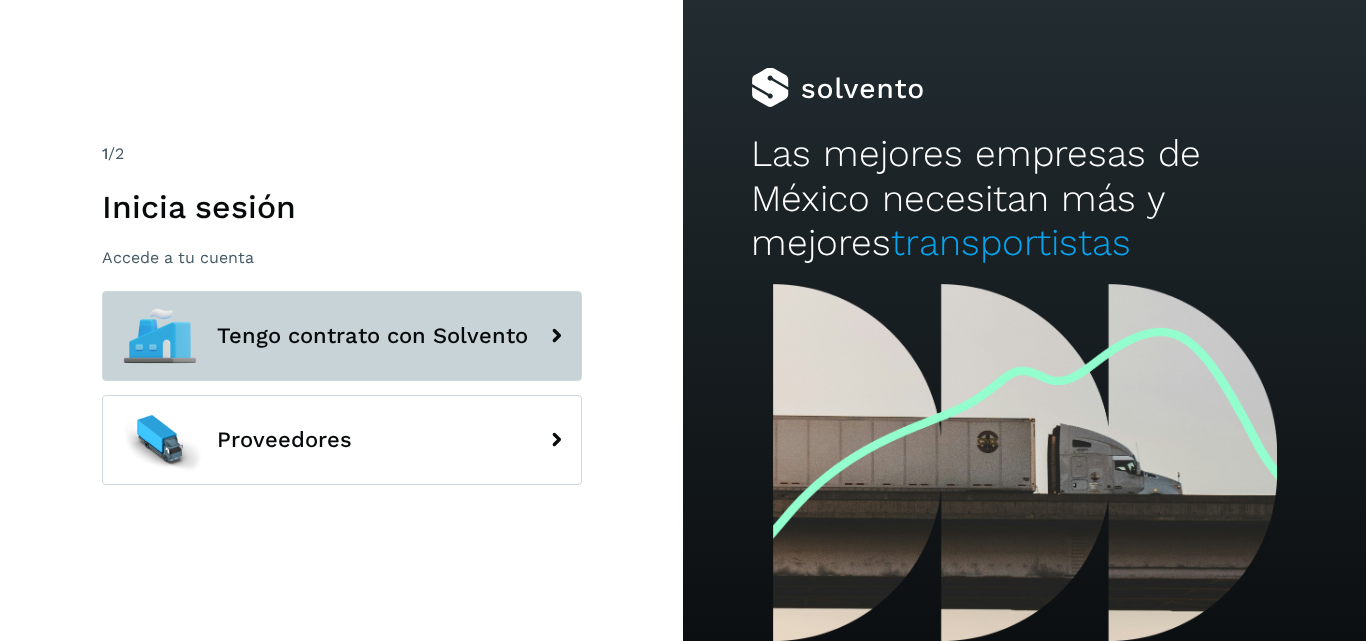 click on "Tengo contrato con Solvento" 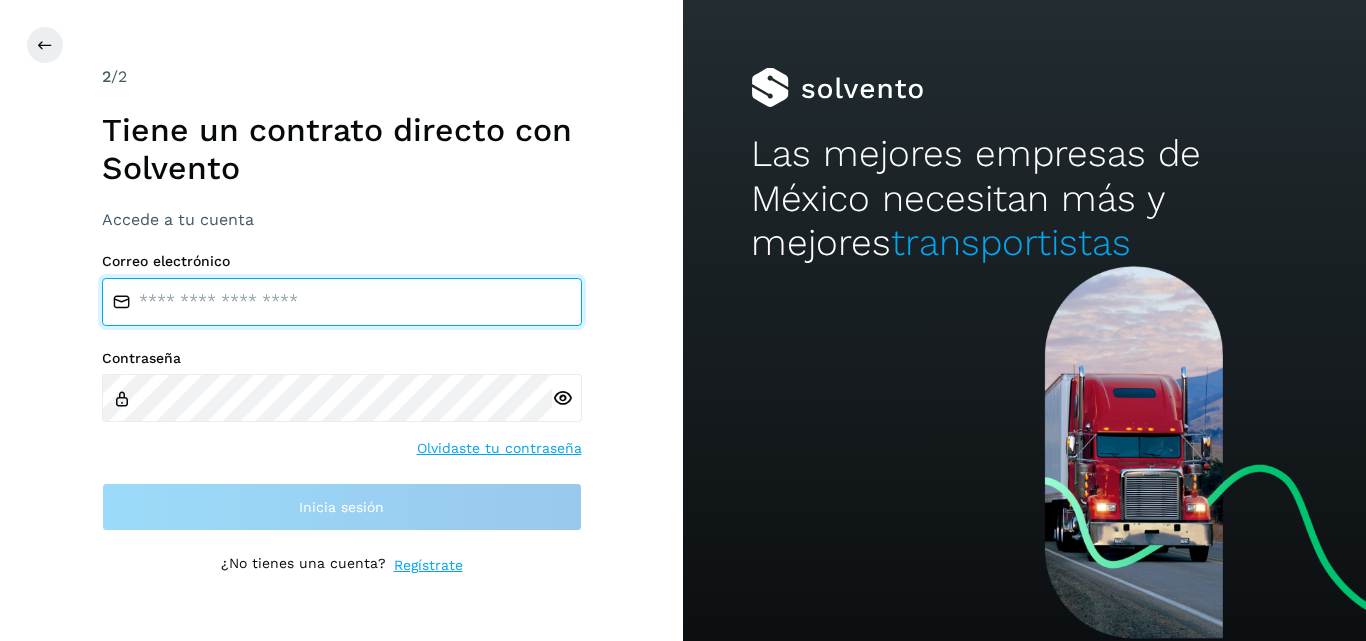 type on "**********" 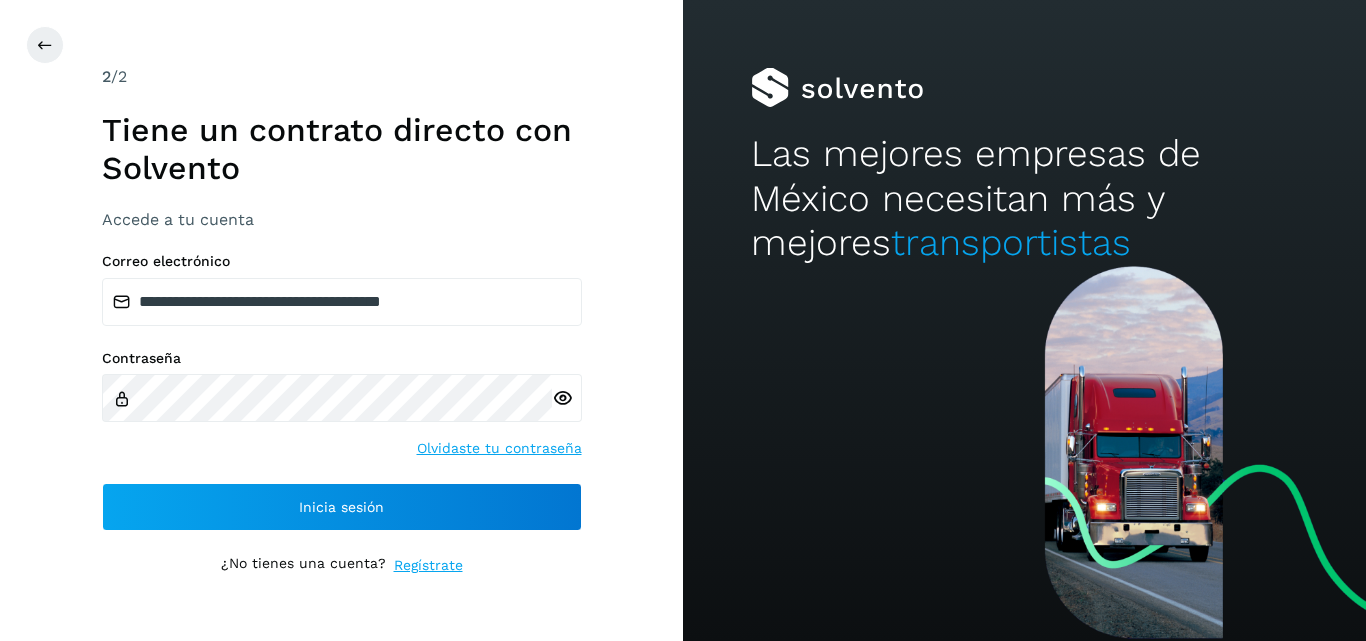 click at bounding box center (562, 398) 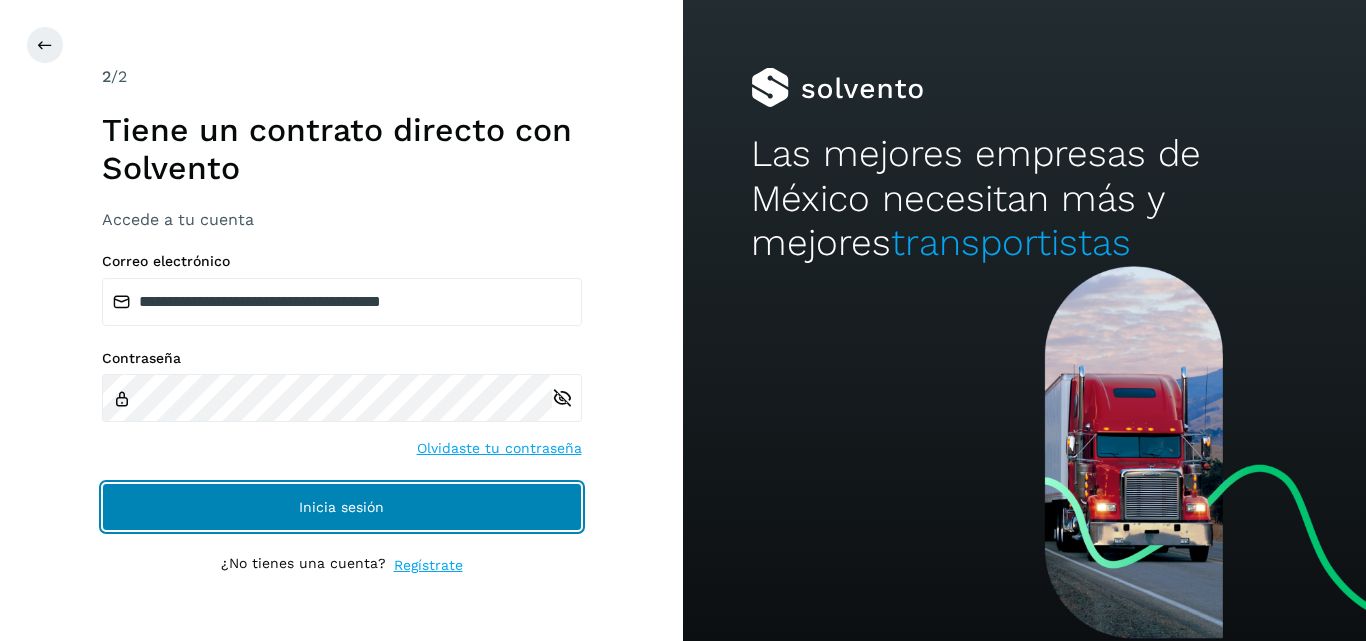 click on "Inicia sesión" at bounding box center [342, 507] 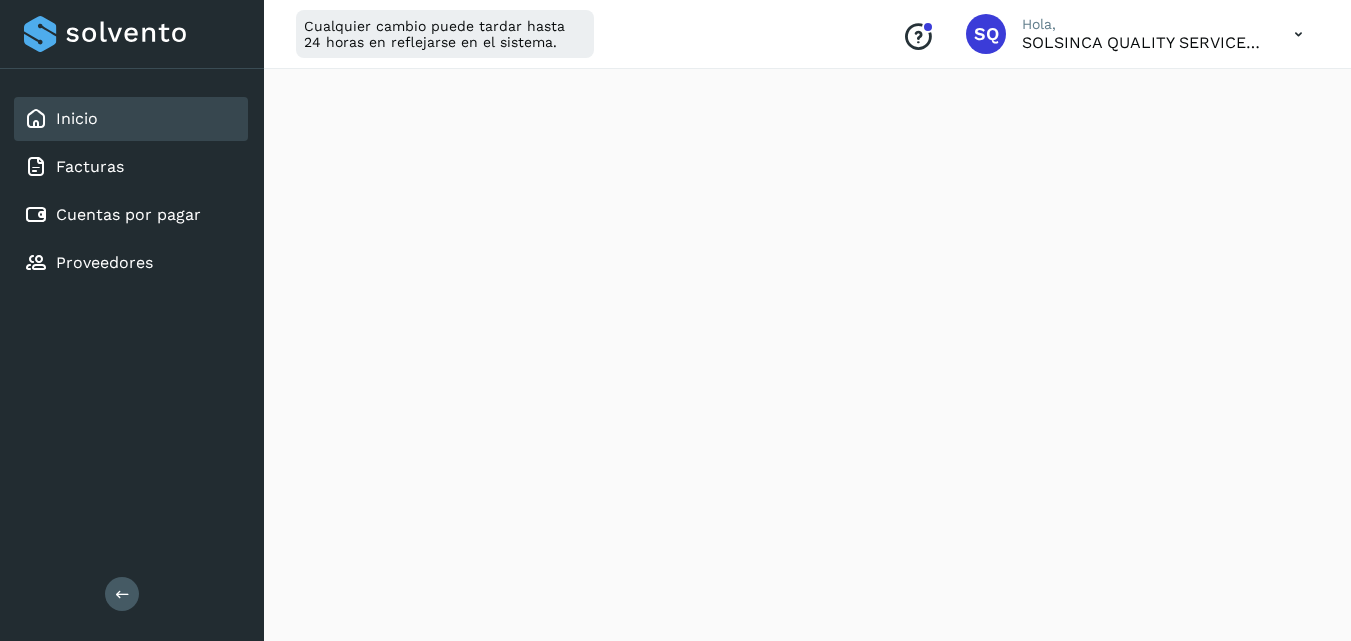 scroll, scrollTop: 400, scrollLeft: 0, axis: vertical 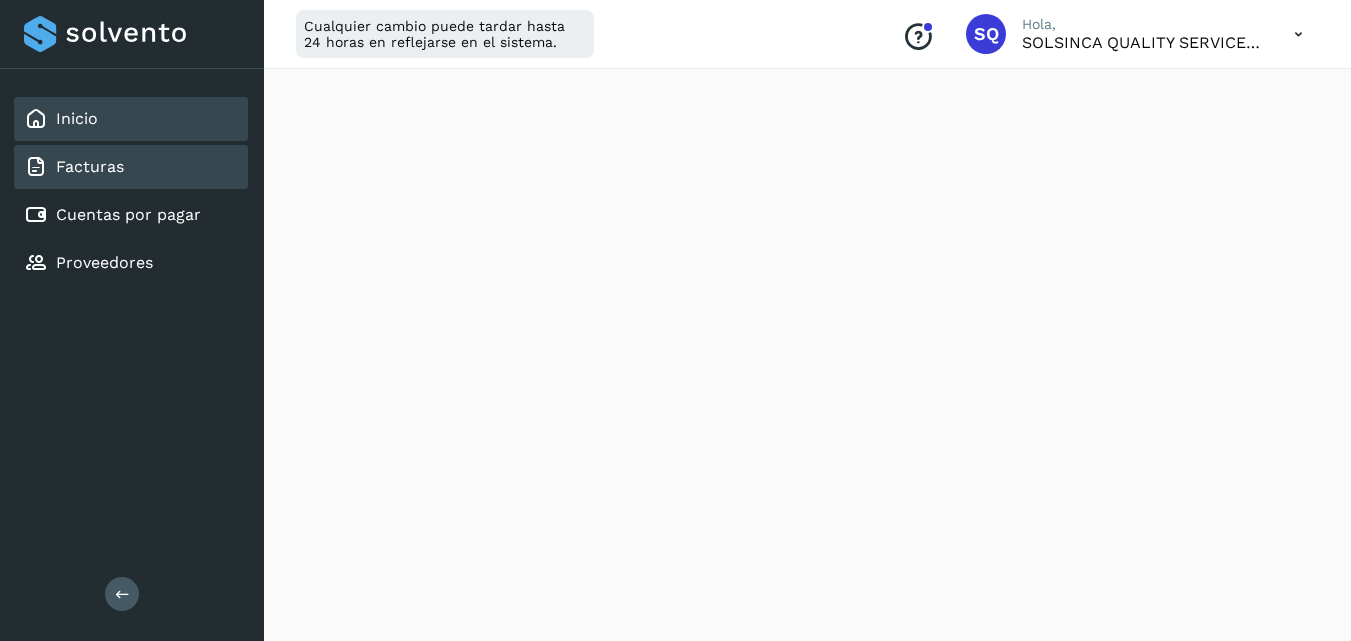 click on "Facturas" at bounding box center [90, 166] 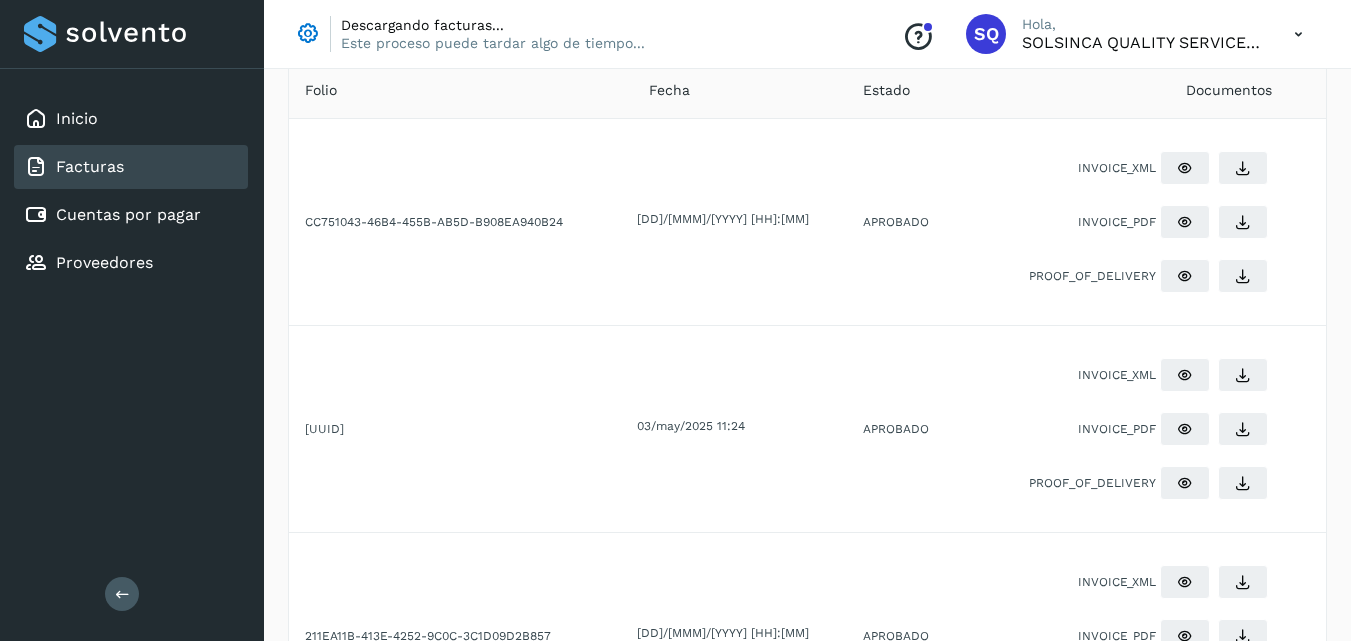 scroll, scrollTop: 0, scrollLeft: 0, axis: both 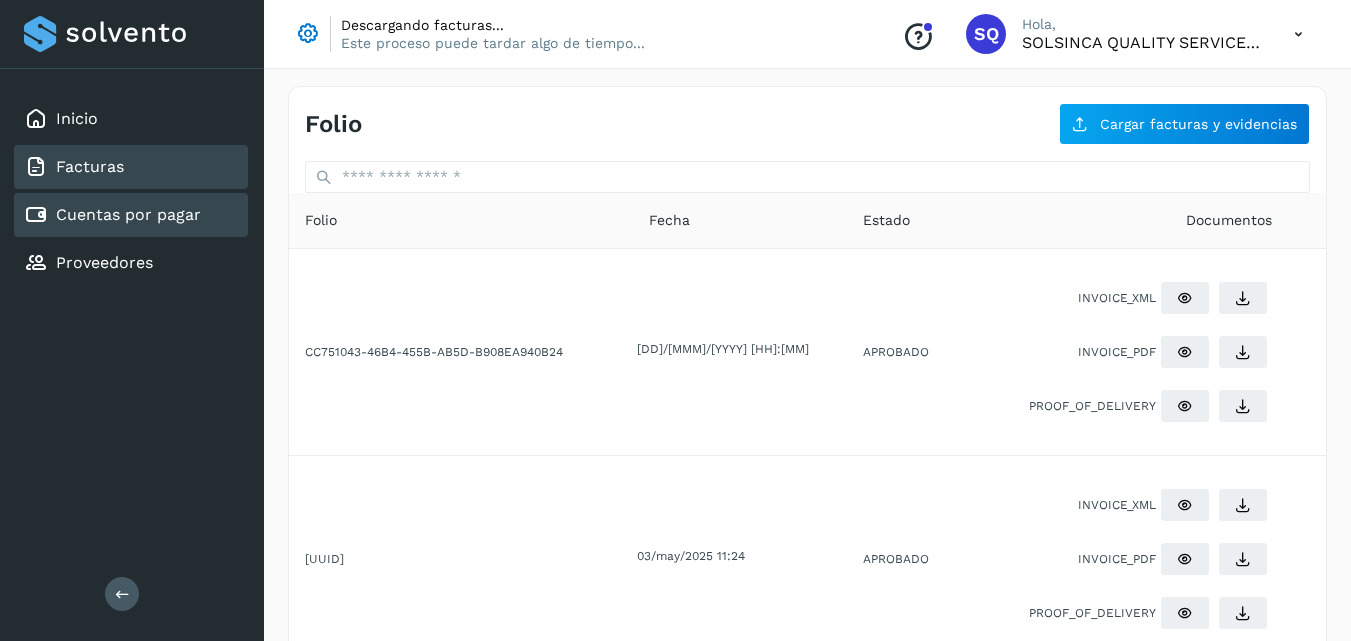 click on "Cuentas por pagar" at bounding box center (128, 214) 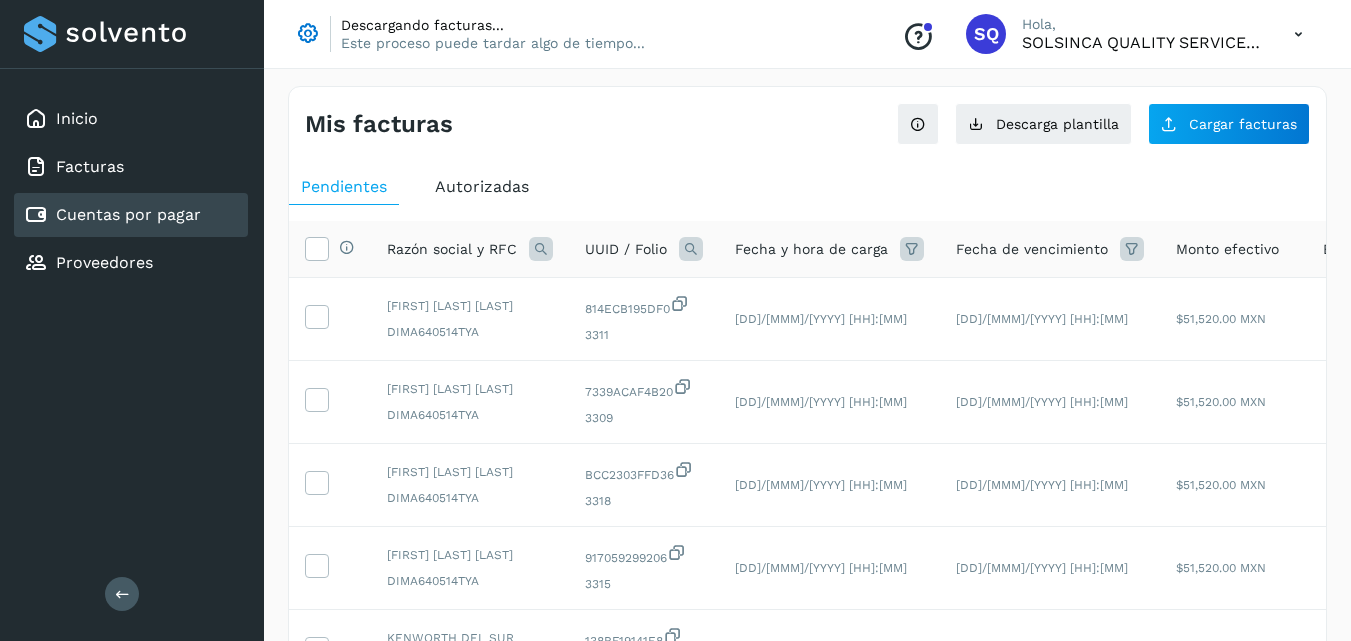click on "Autorizadas" at bounding box center [482, 186] 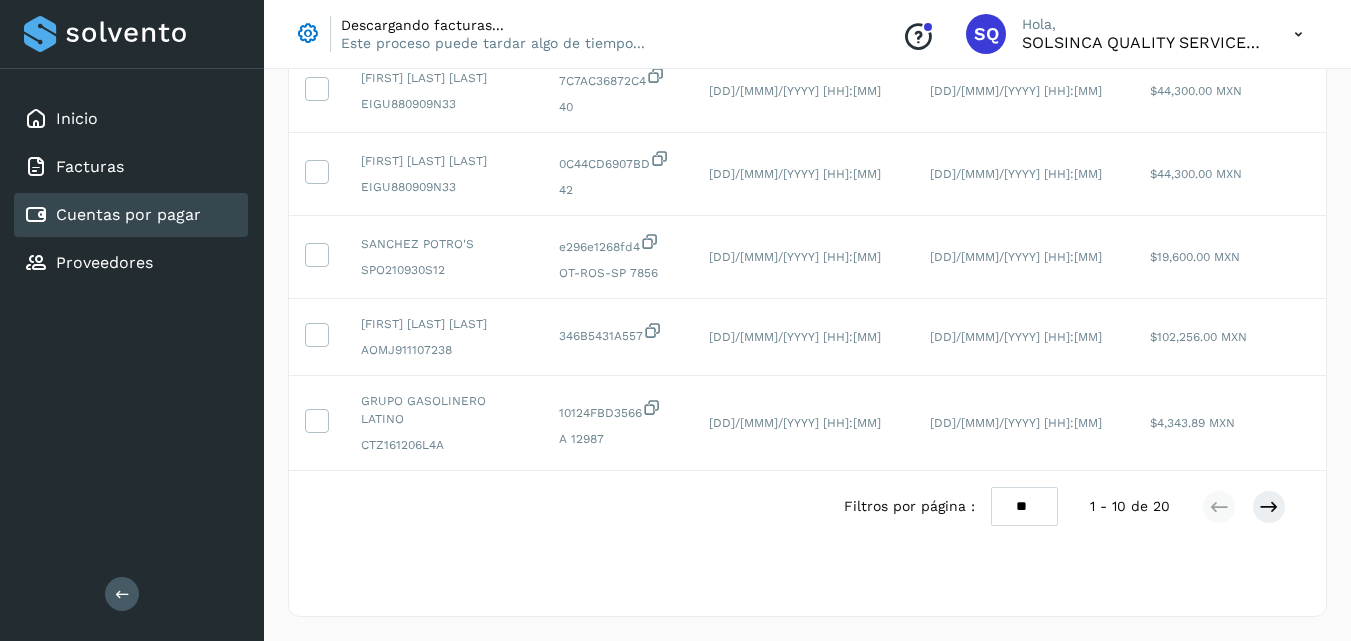 scroll, scrollTop: 676, scrollLeft: 0, axis: vertical 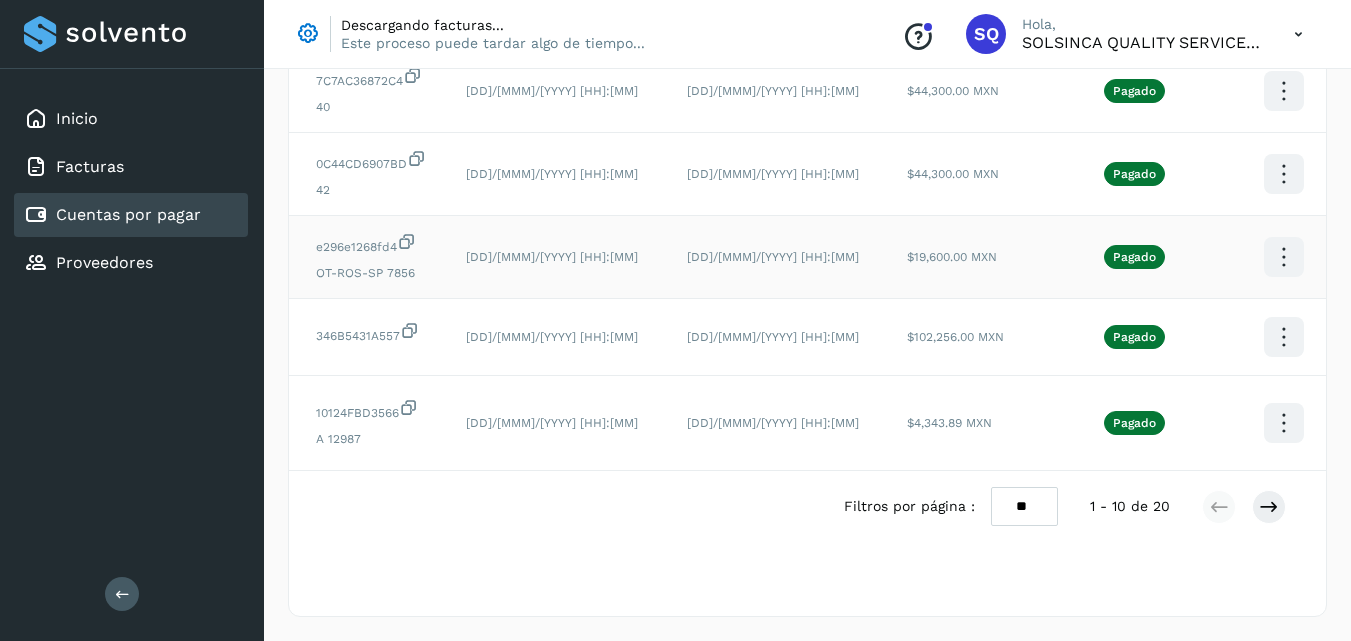 click at bounding box center [1283, -324] 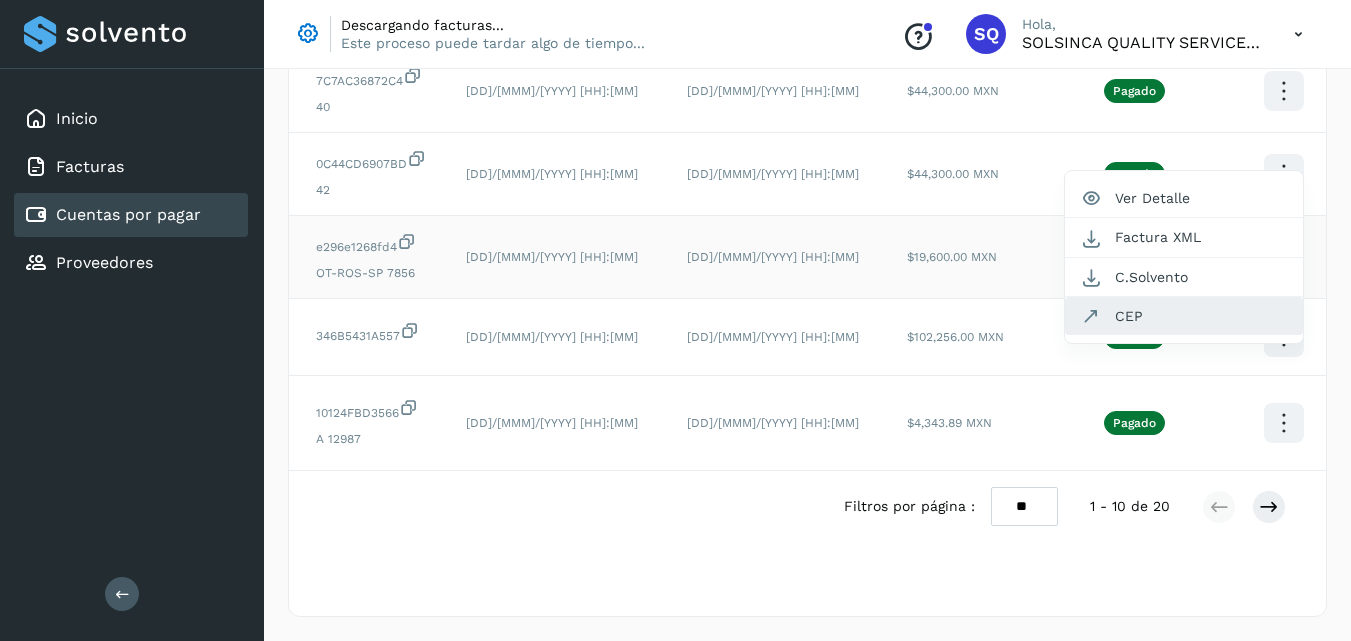 click on "CEP" 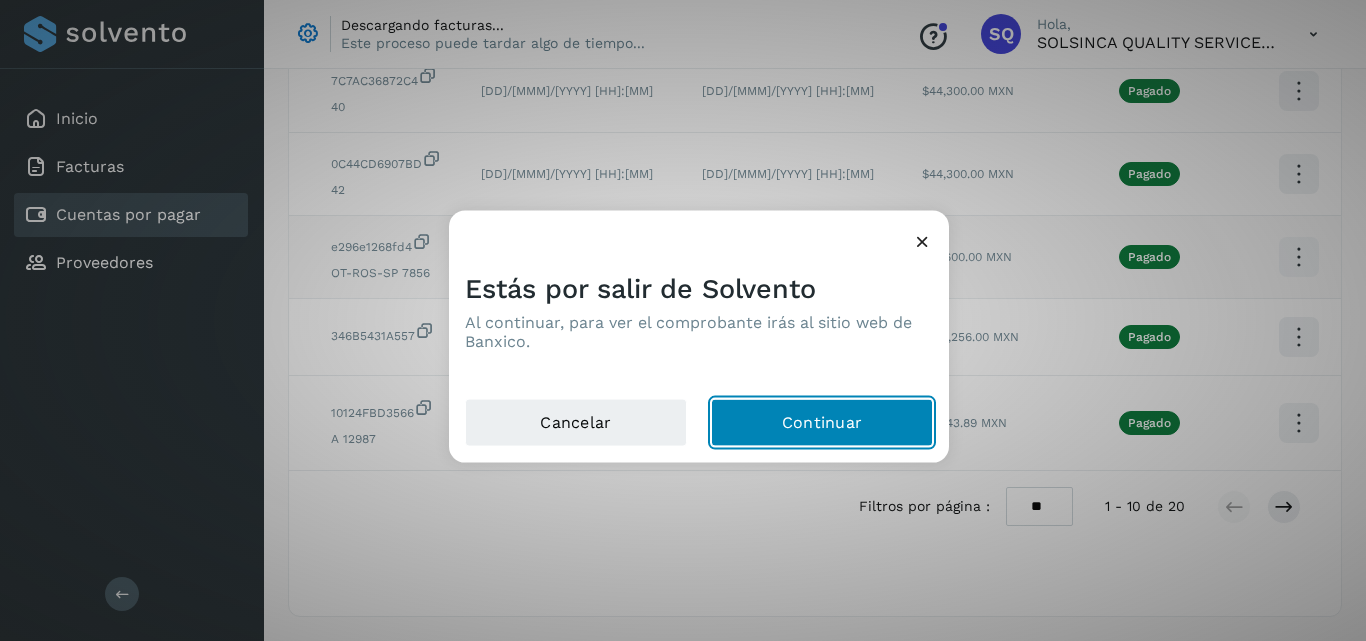 click on "Continuar" 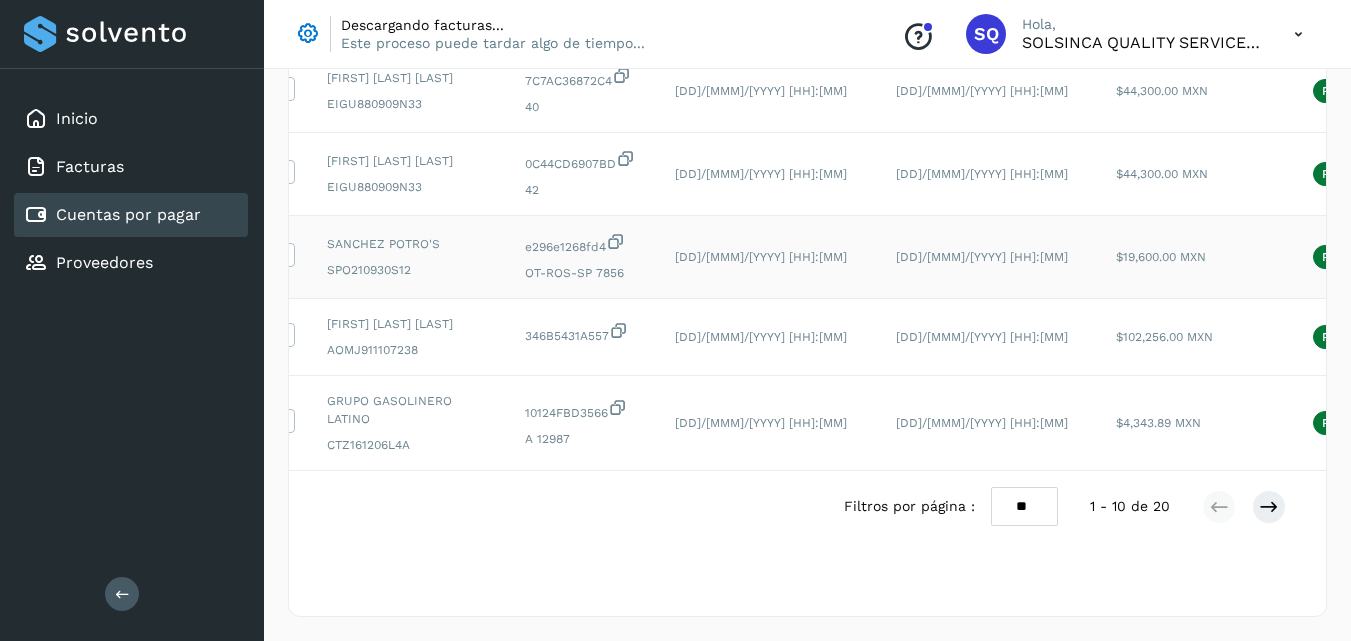 scroll, scrollTop: 0, scrollLeft: 0, axis: both 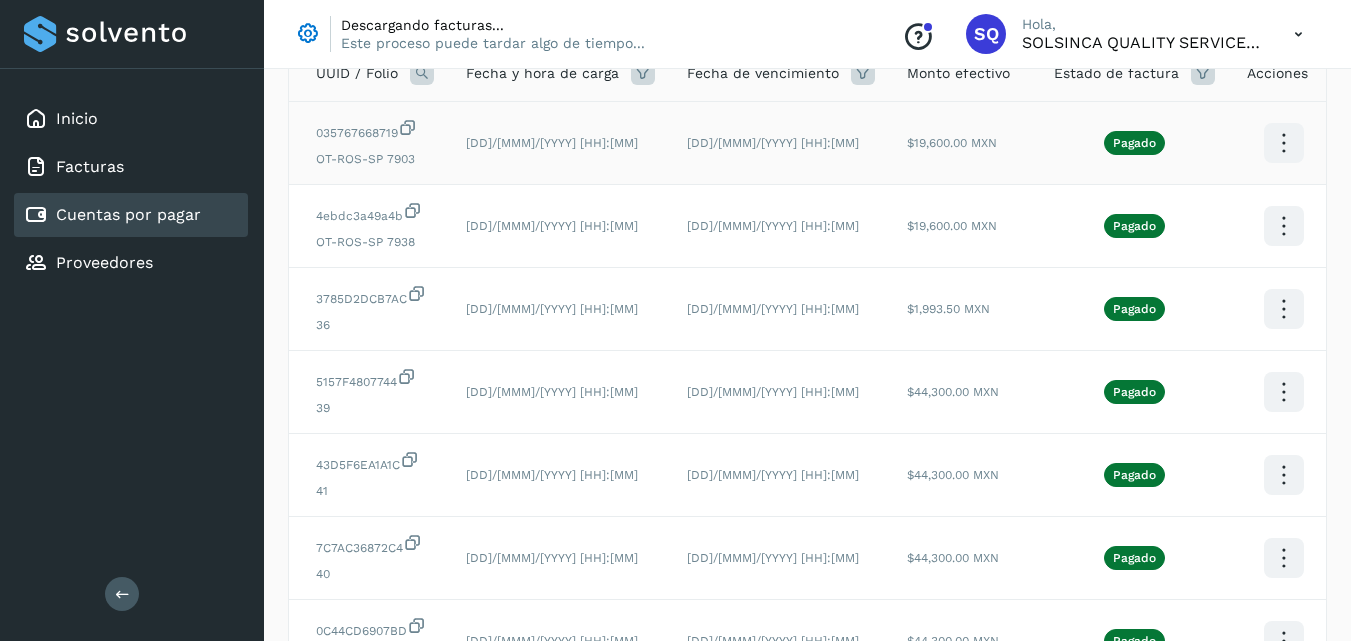 click at bounding box center [1283, 143] 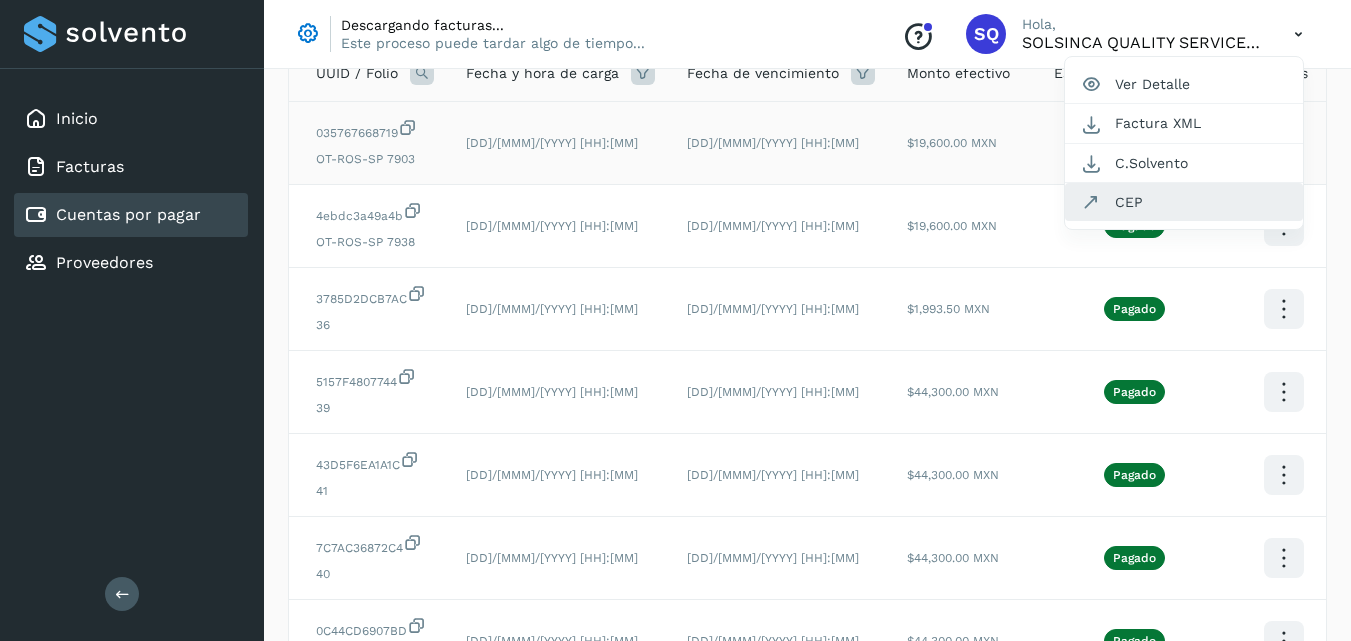 click on "CEP" 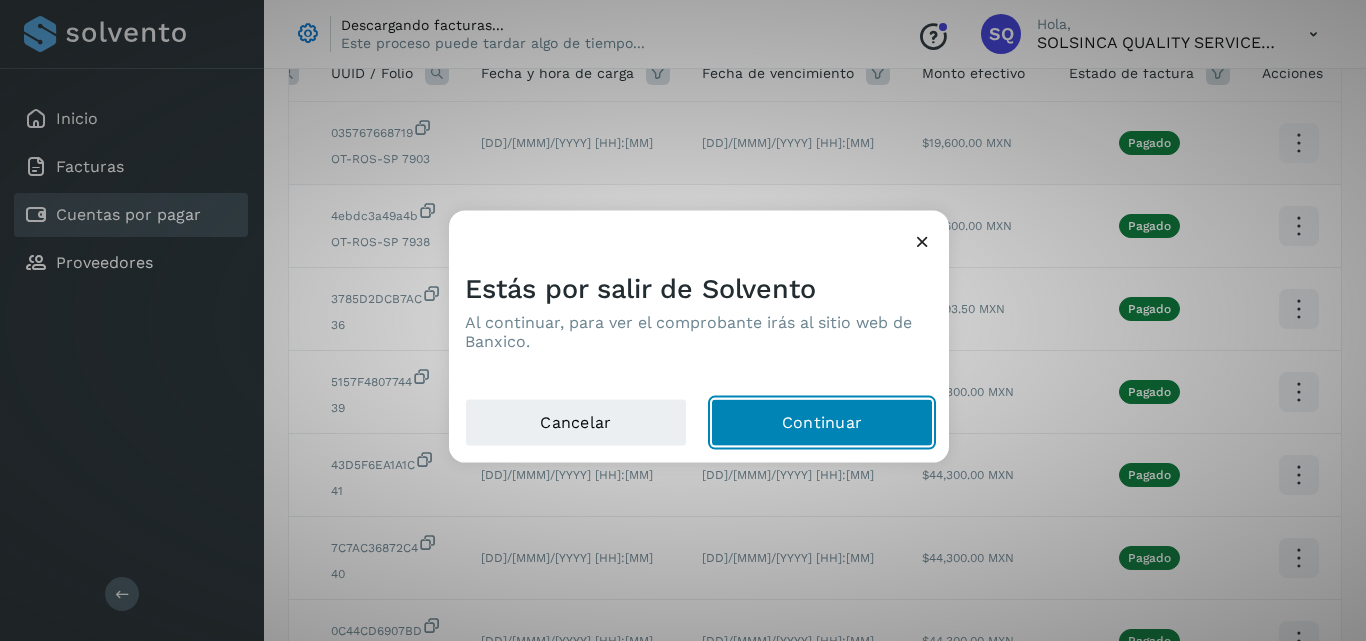 click on "Continuar" 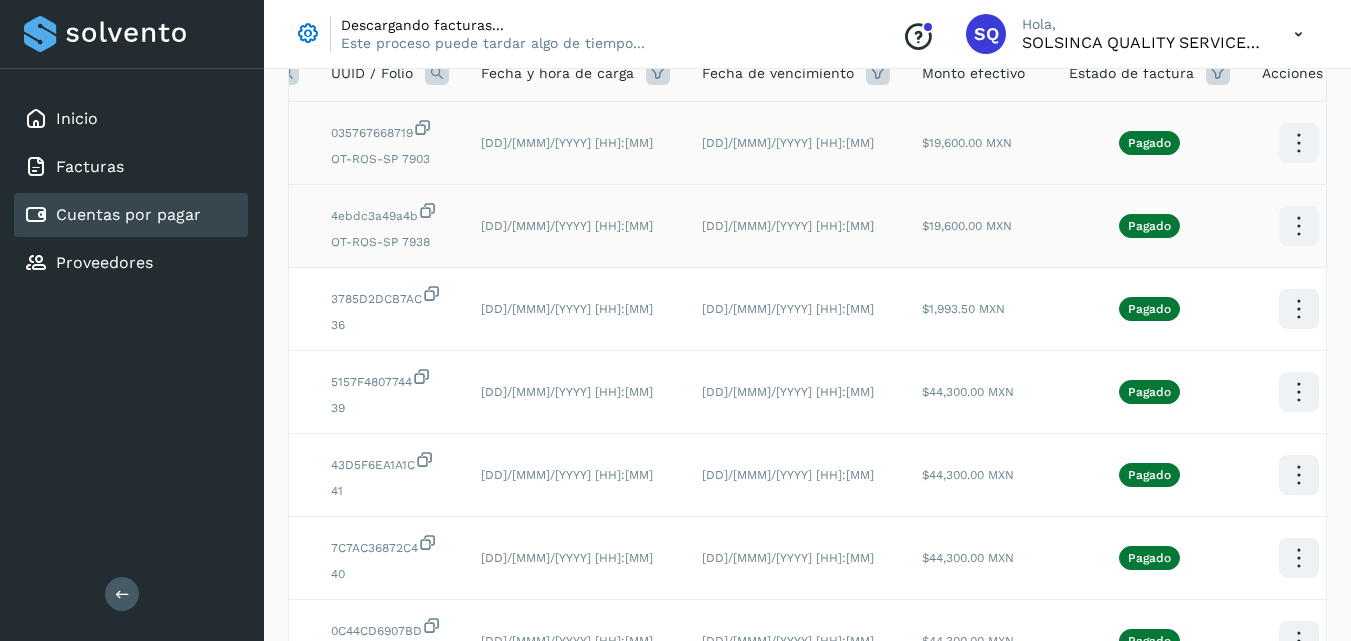 click at bounding box center [1298, 143] 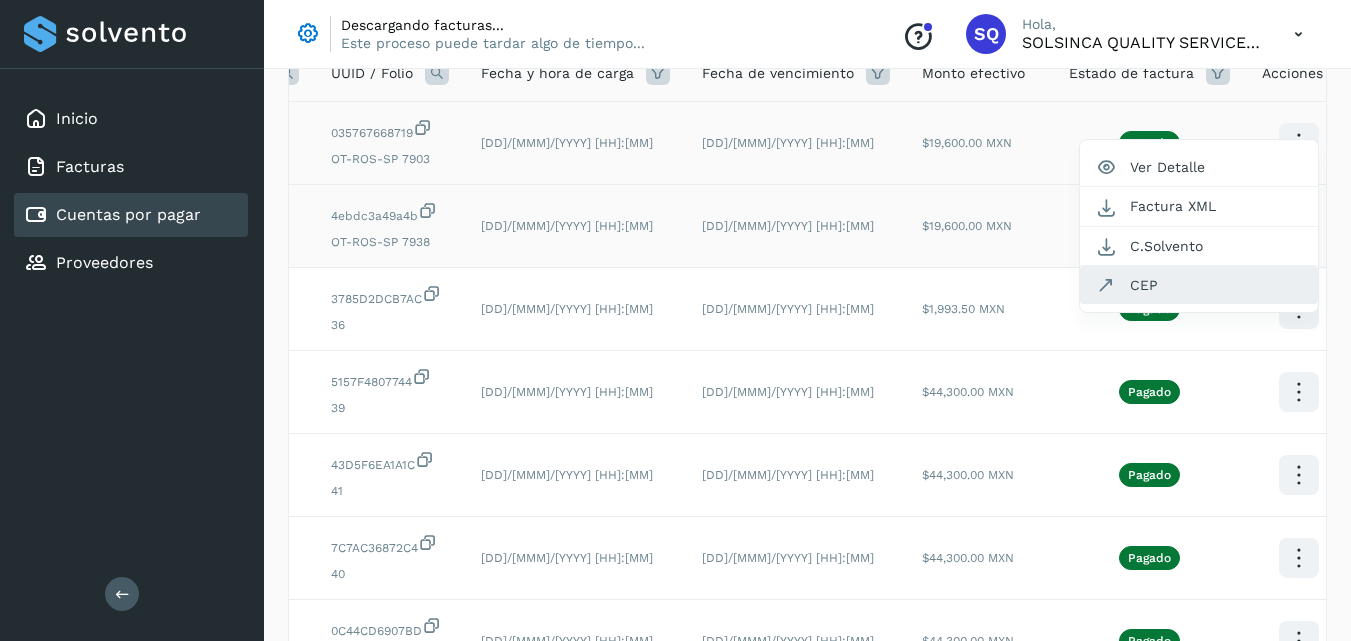 click on "CEP" 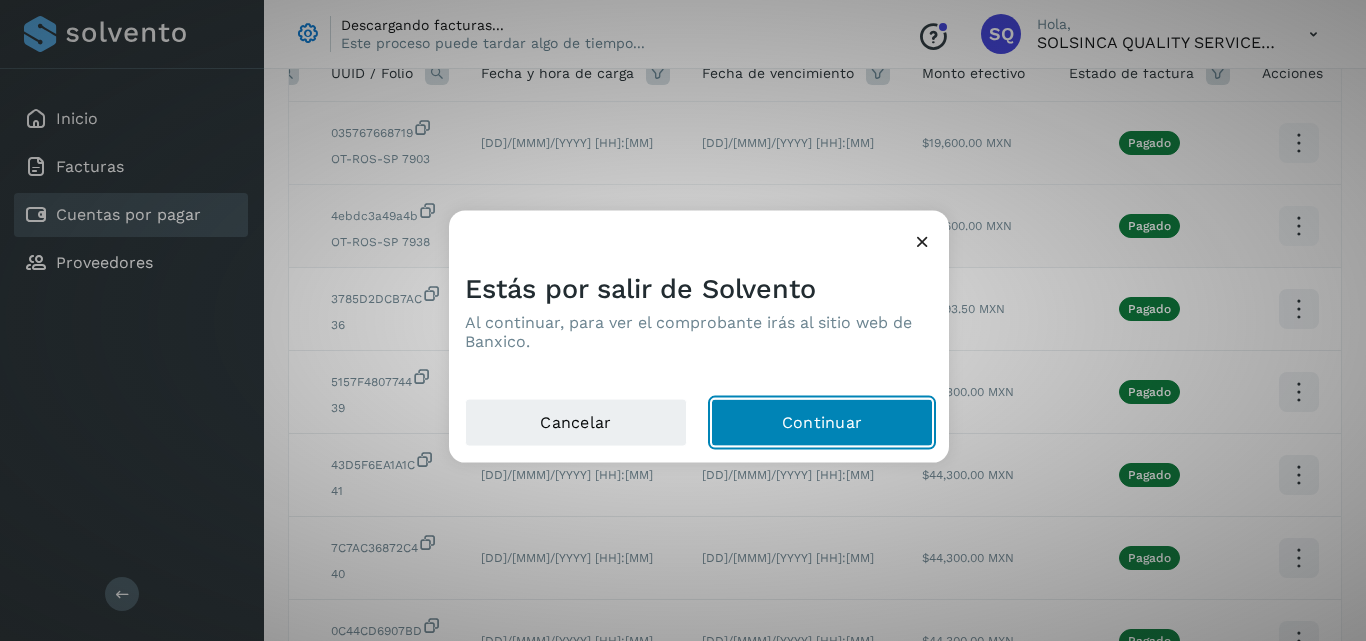 click on "Continuar" 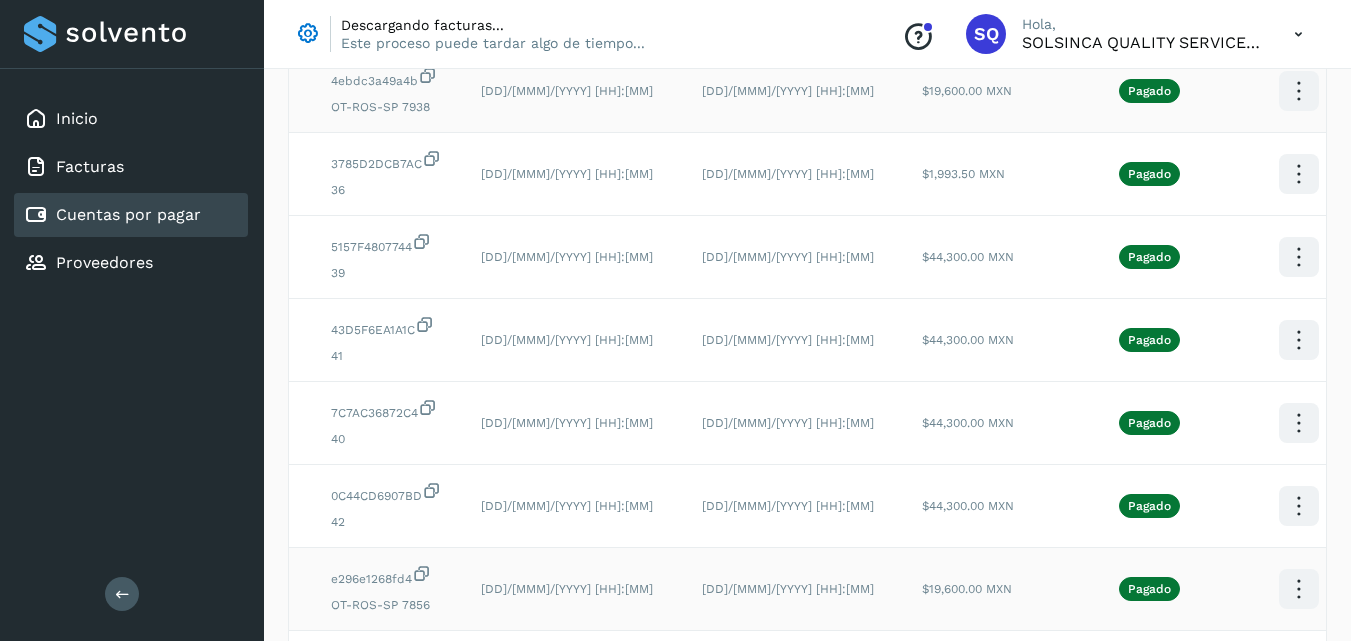 scroll, scrollTop: 676, scrollLeft: 0, axis: vertical 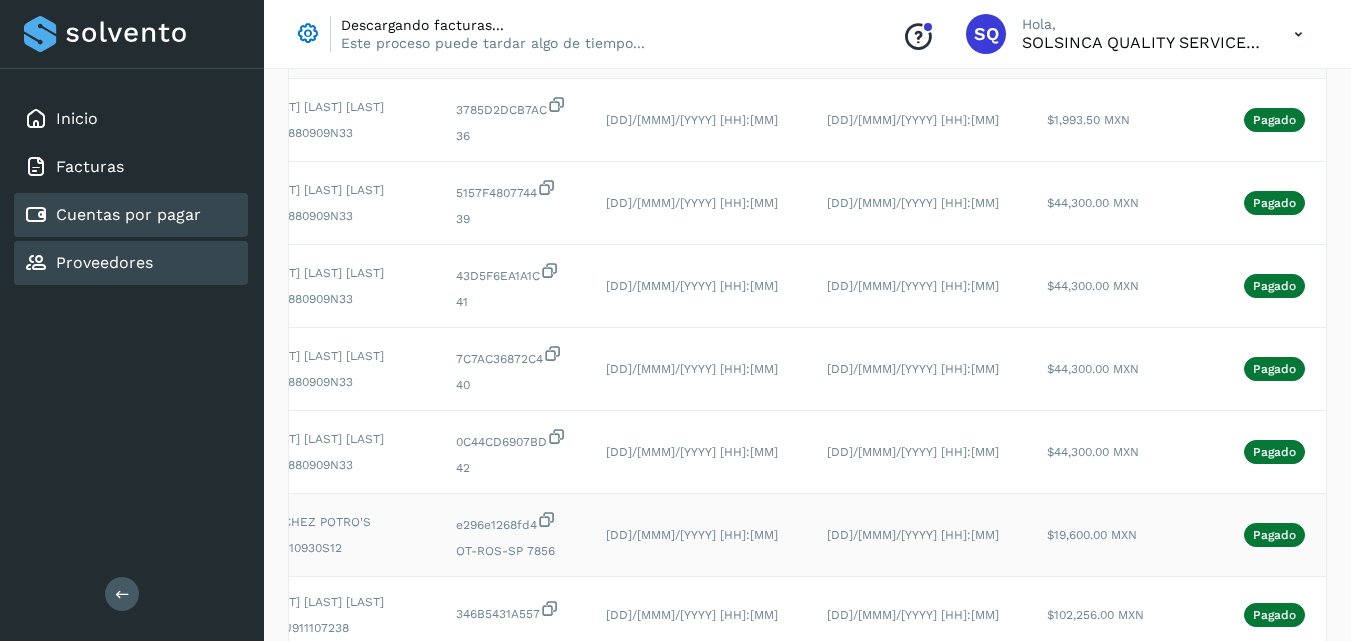 click on "Proveedores" at bounding box center [104, 262] 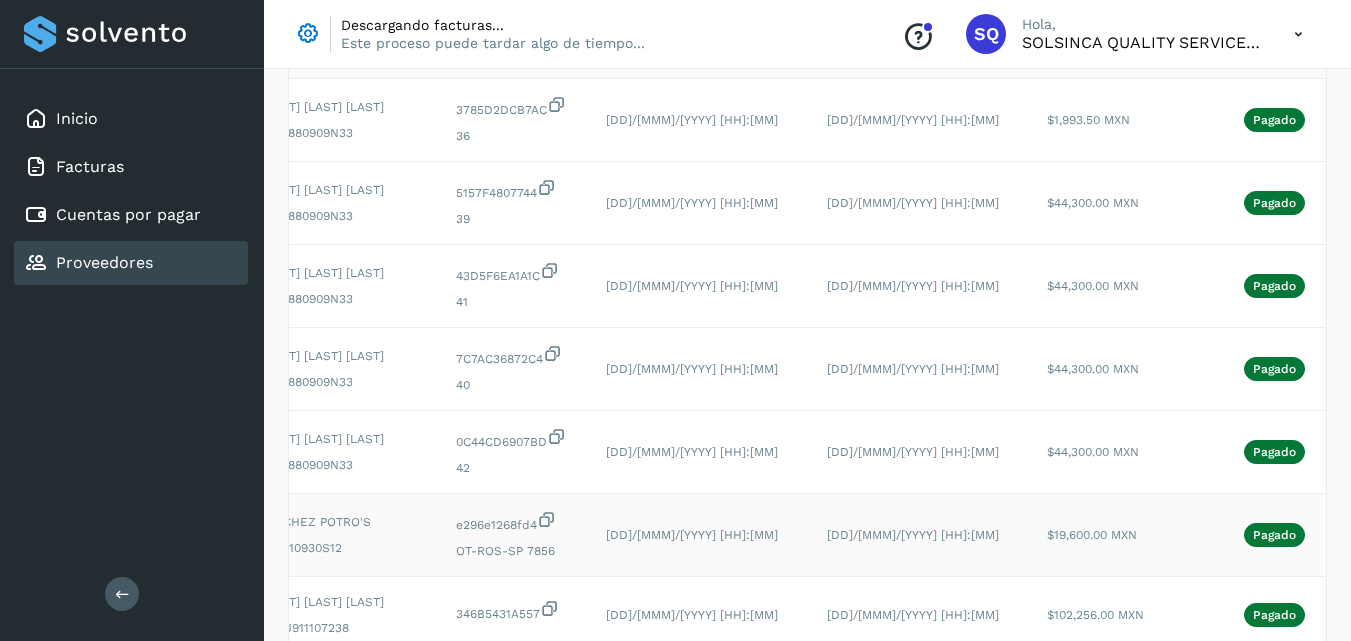 click on "Proveedores" at bounding box center [104, 262] 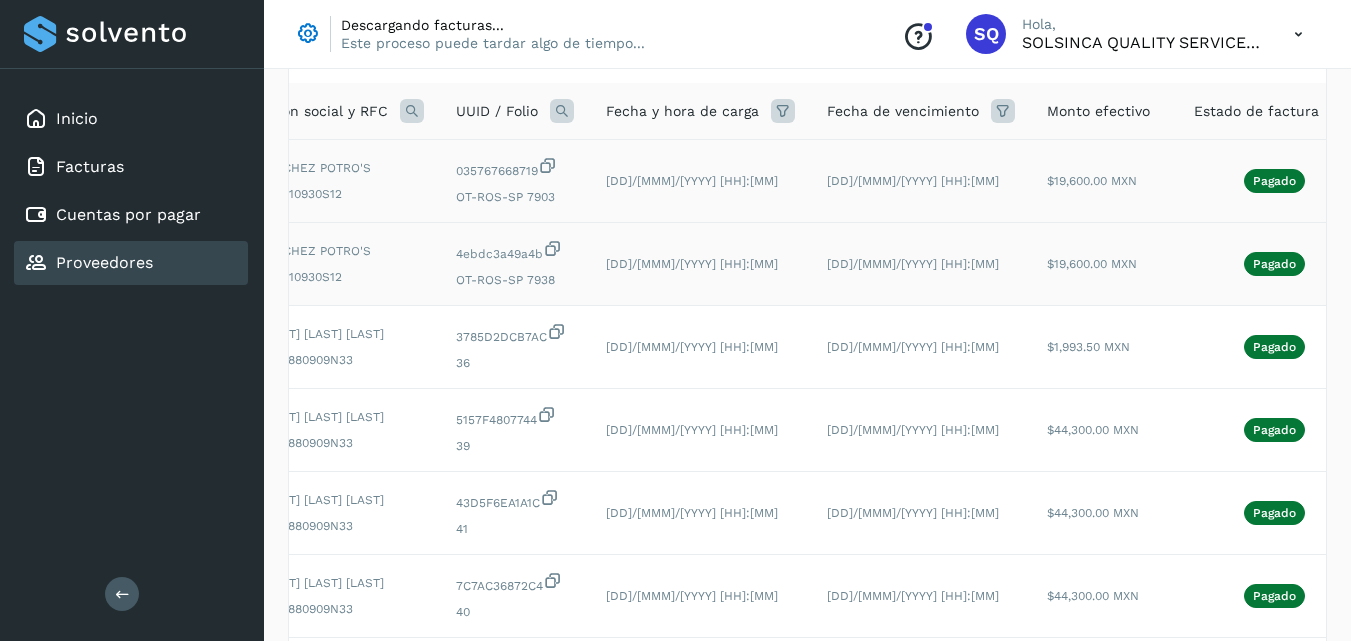 scroll, scrollTop: 0, scrollLeft: 0, axis: both 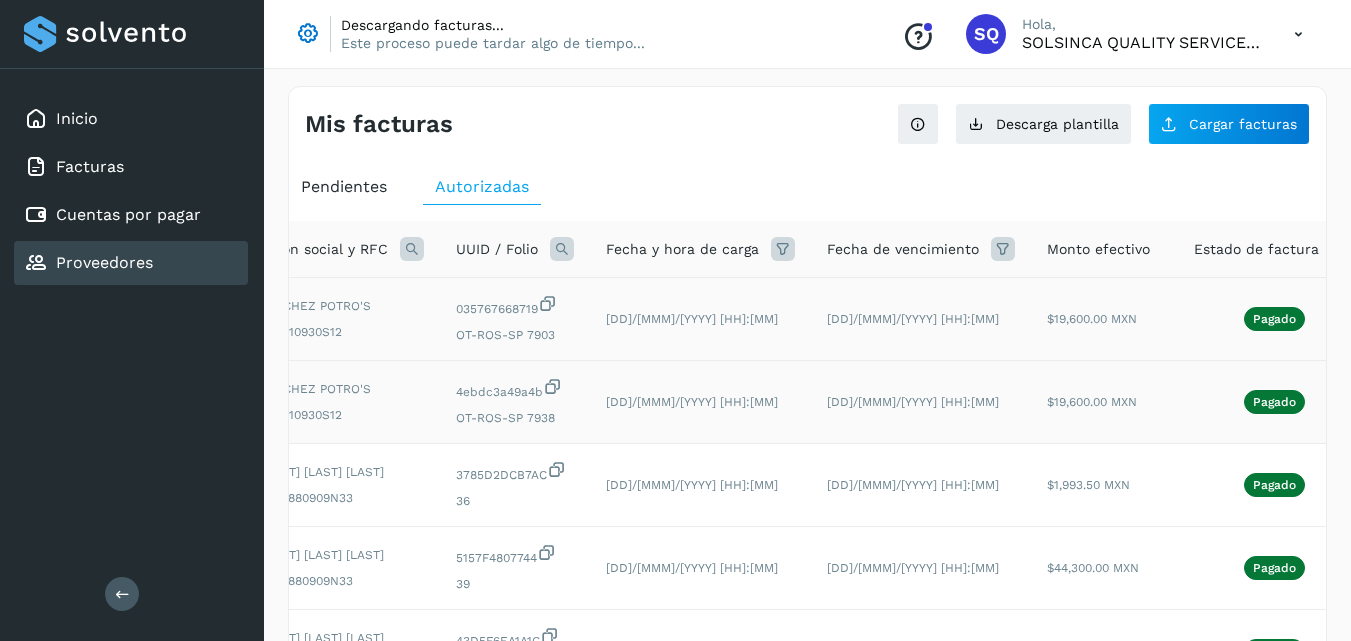 click at bounding box center (122, 593) 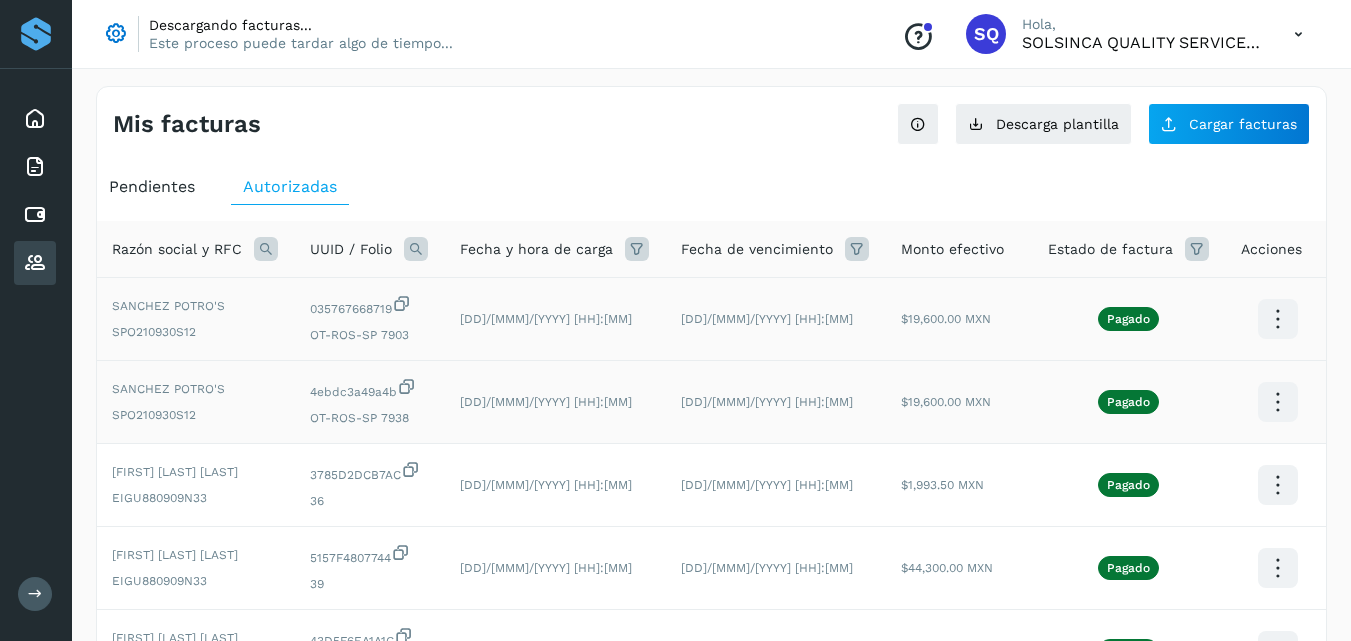 scroll, scrollTop: 0, scrollLeft: 51, axis: horizontal 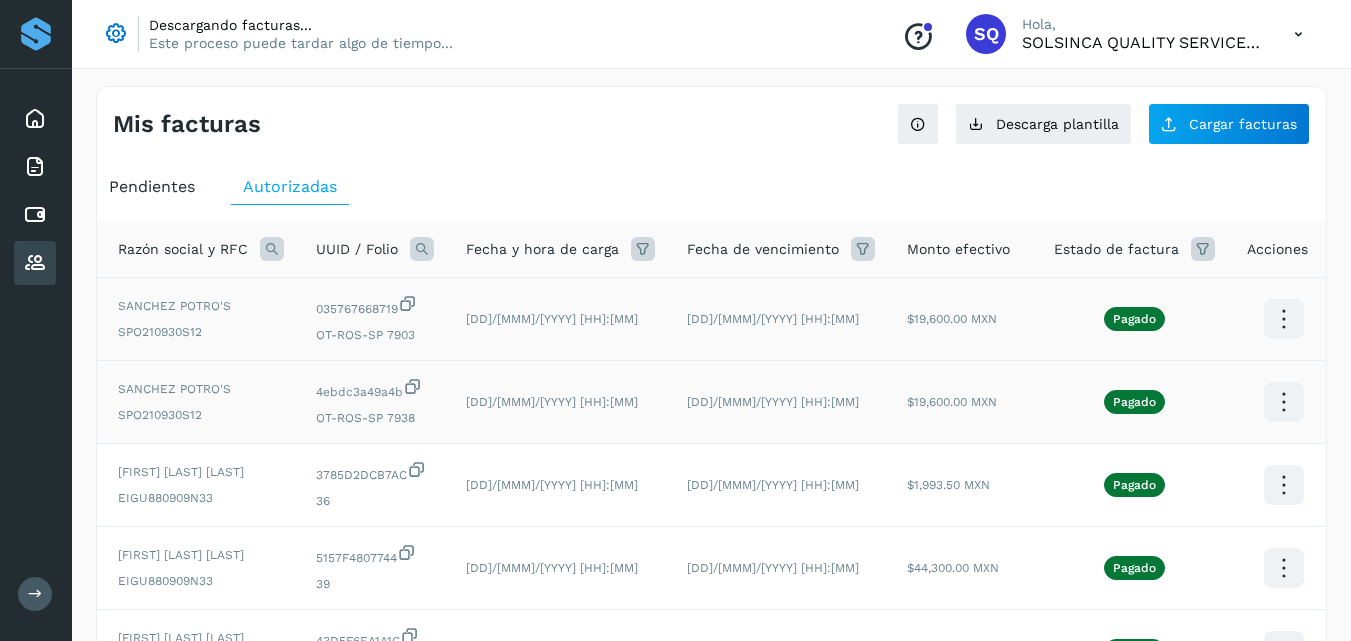 click at bounding box center [35, 263] 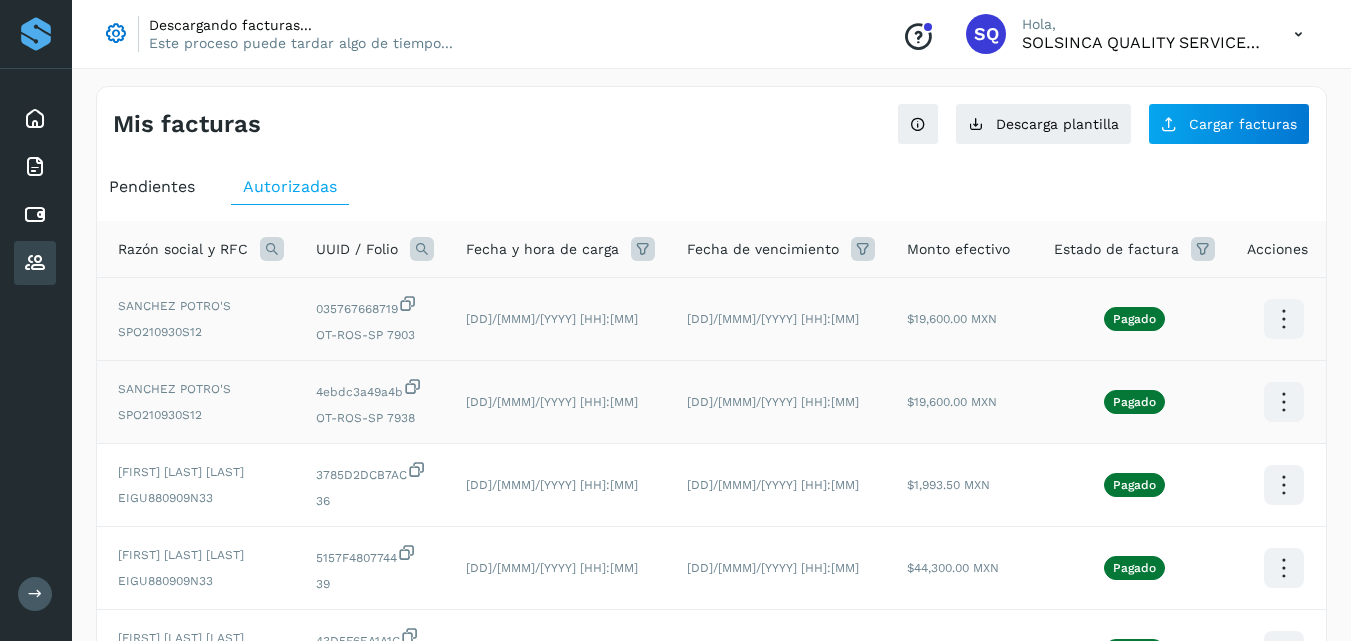 click on "Pendientes" at bounding box center [152, 187] 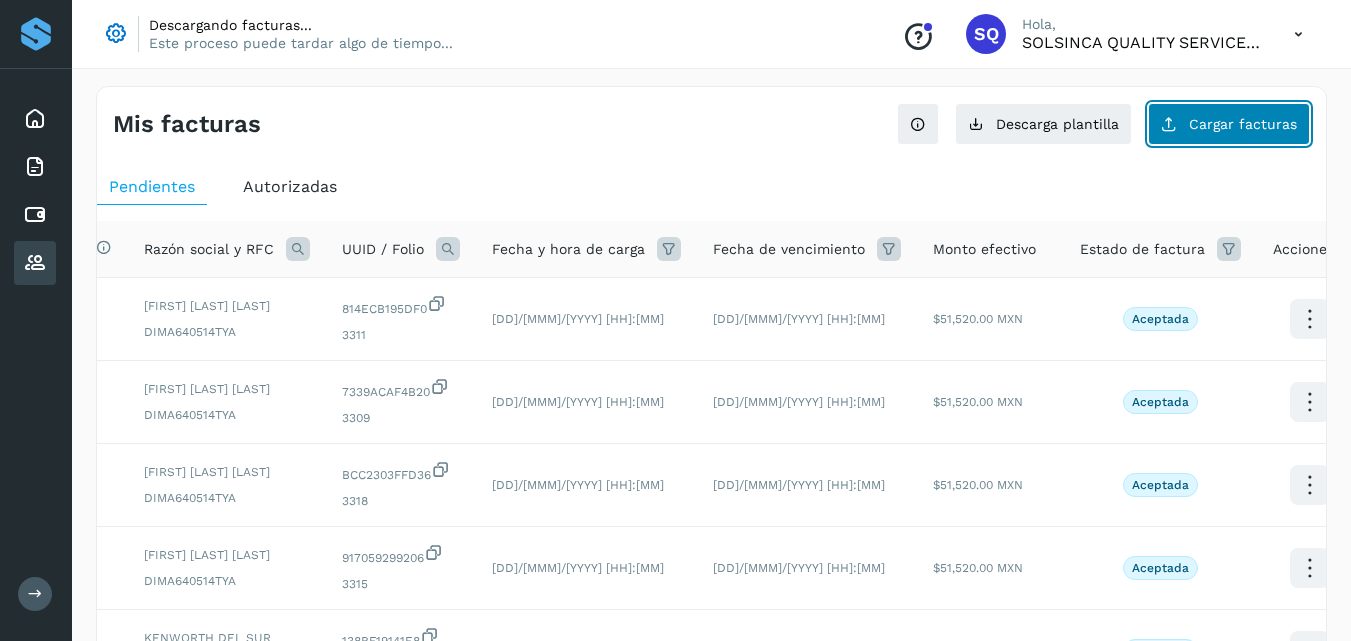 click on "Cargar facturas" 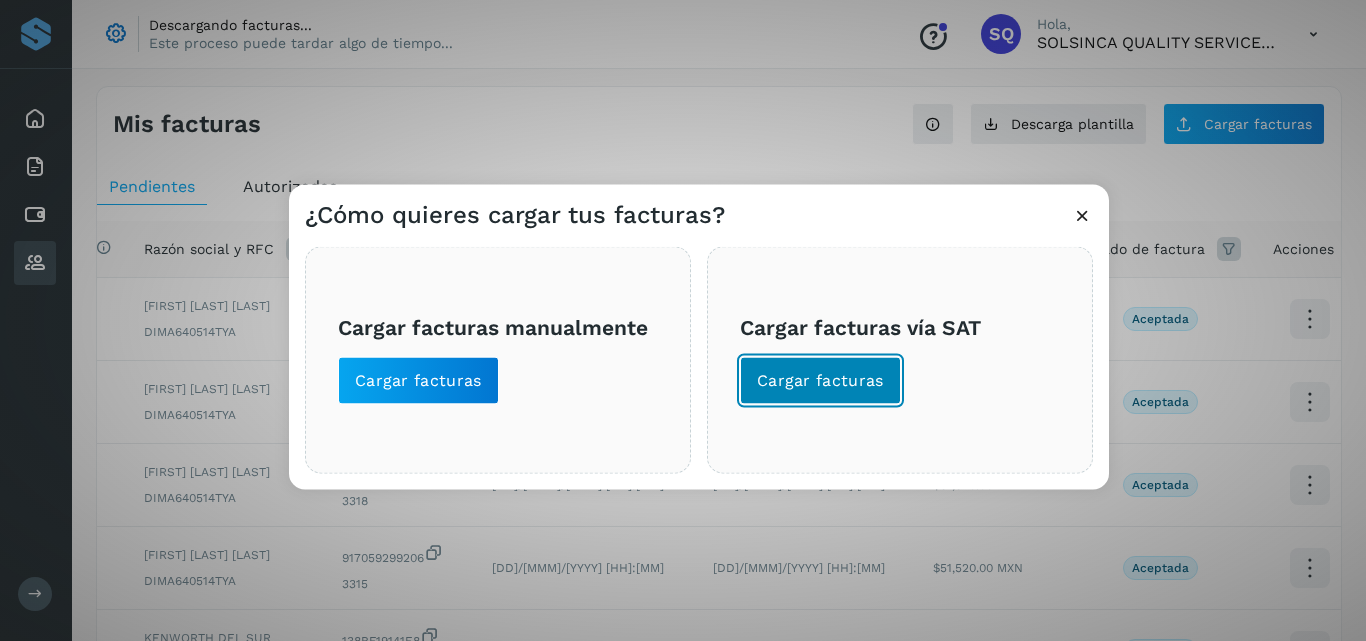click on "Cargar facturas" 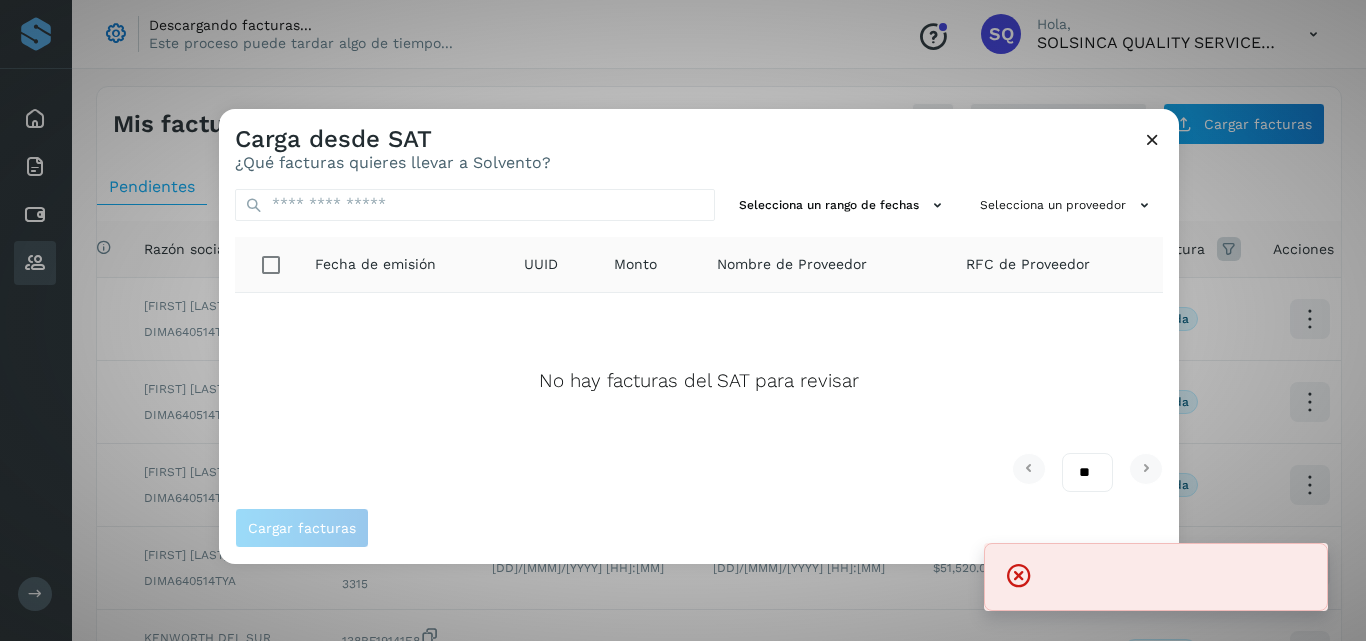 click at bounding box center (1019, 576) 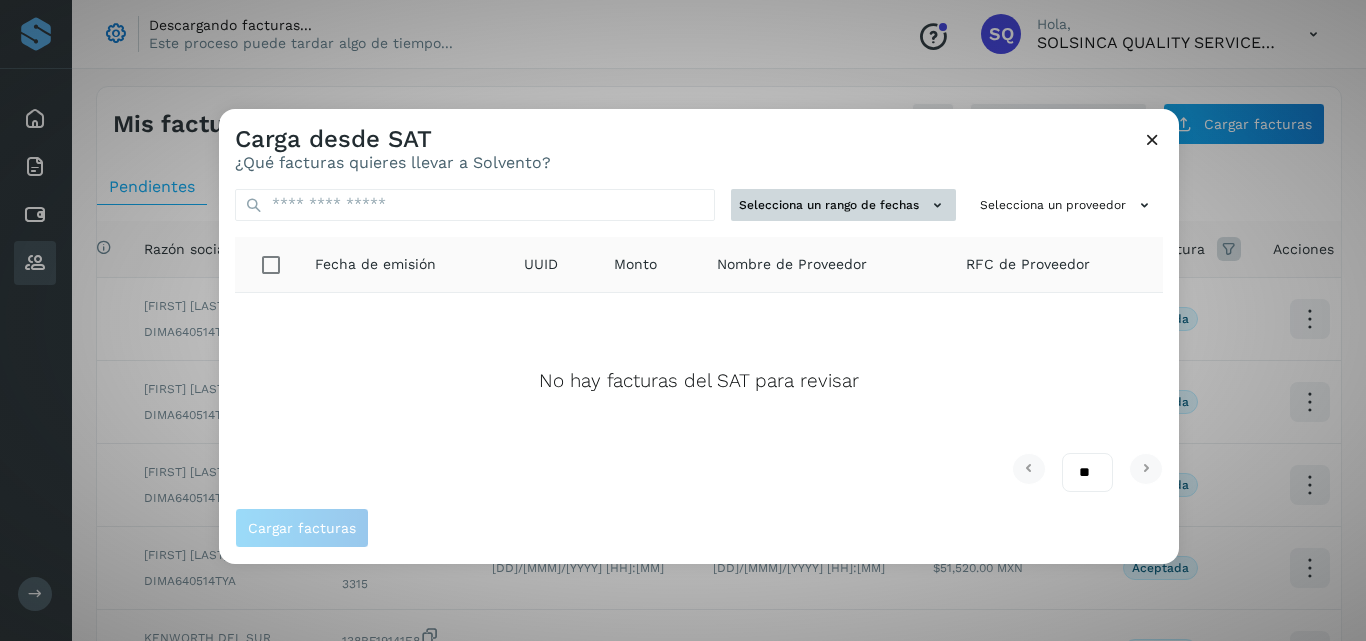 click on "Selecciona un rango de fechas" at bounding box center [843, 205] 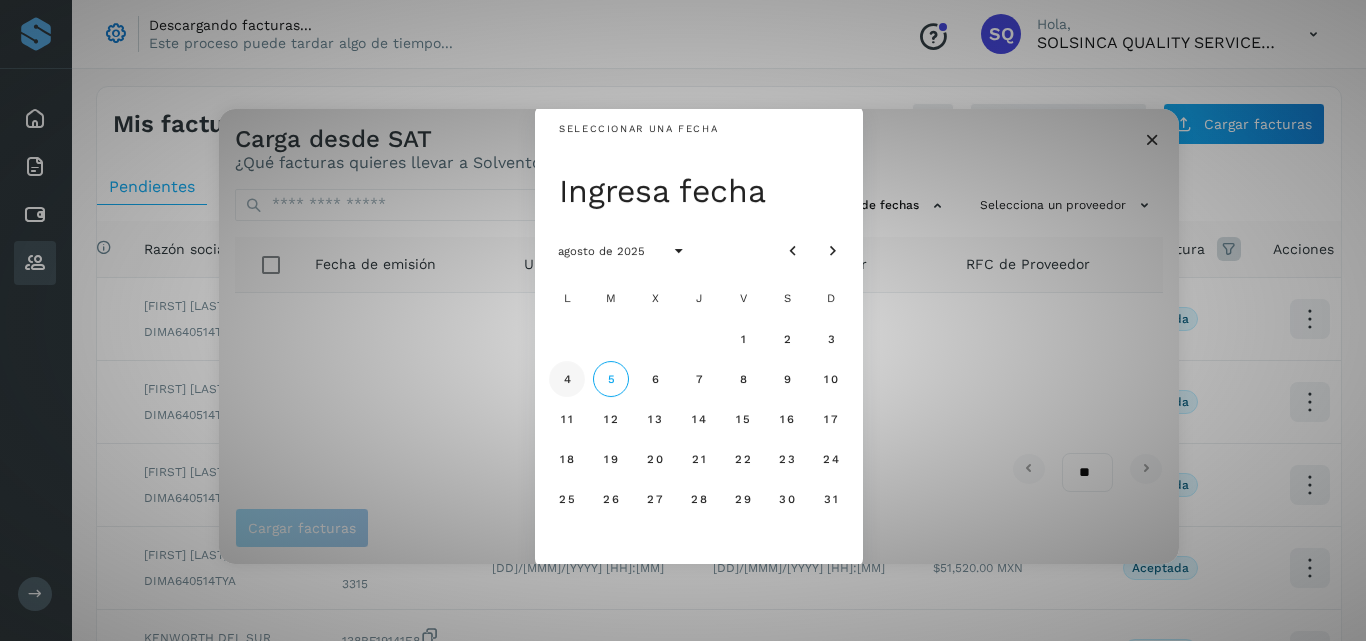 click on "4" 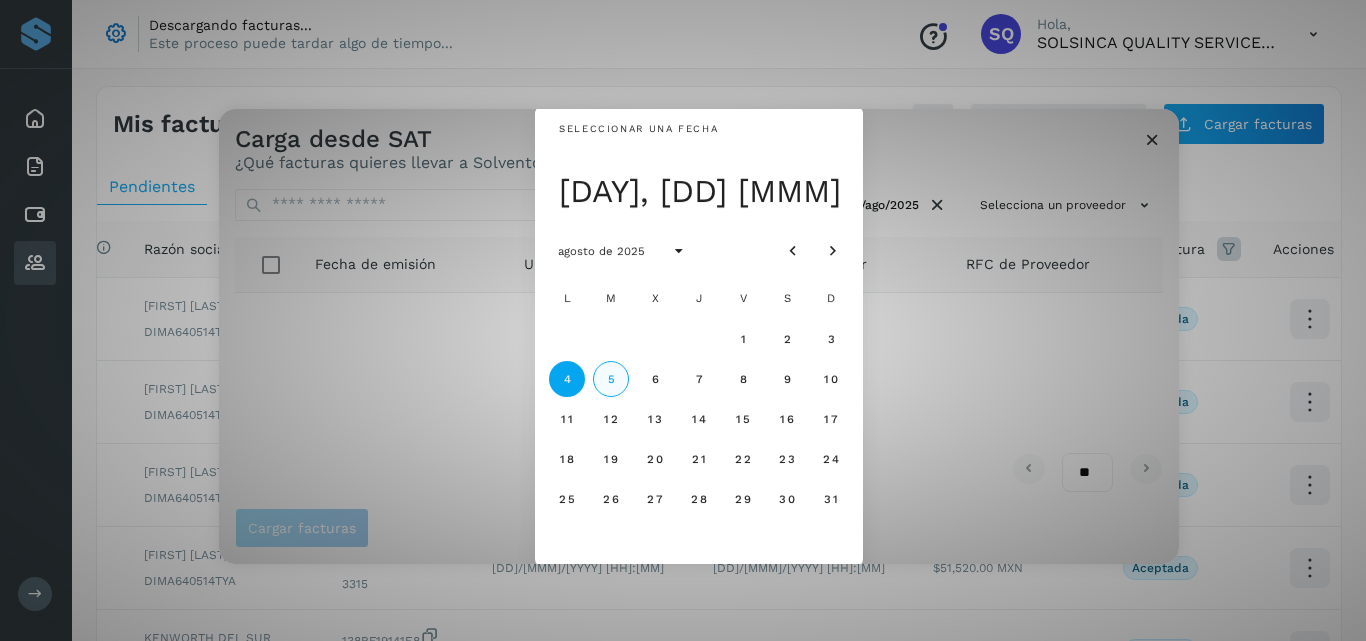 click on "5" 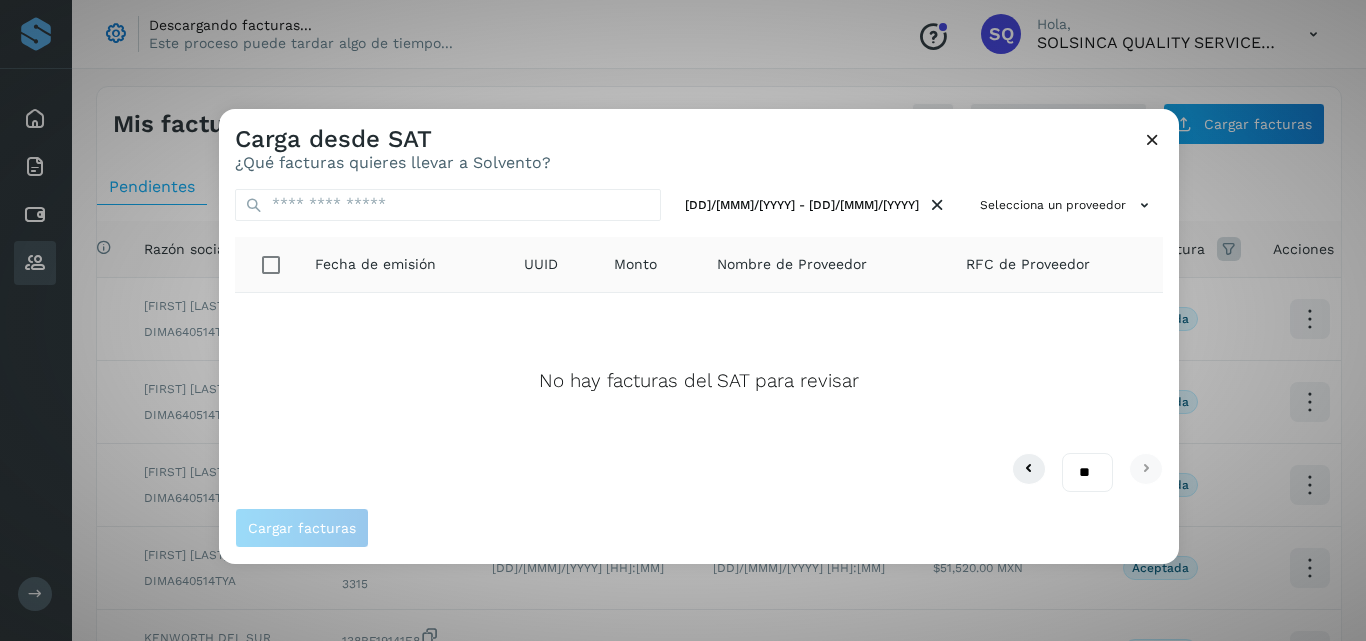 click at bounding box center [1152, 139] 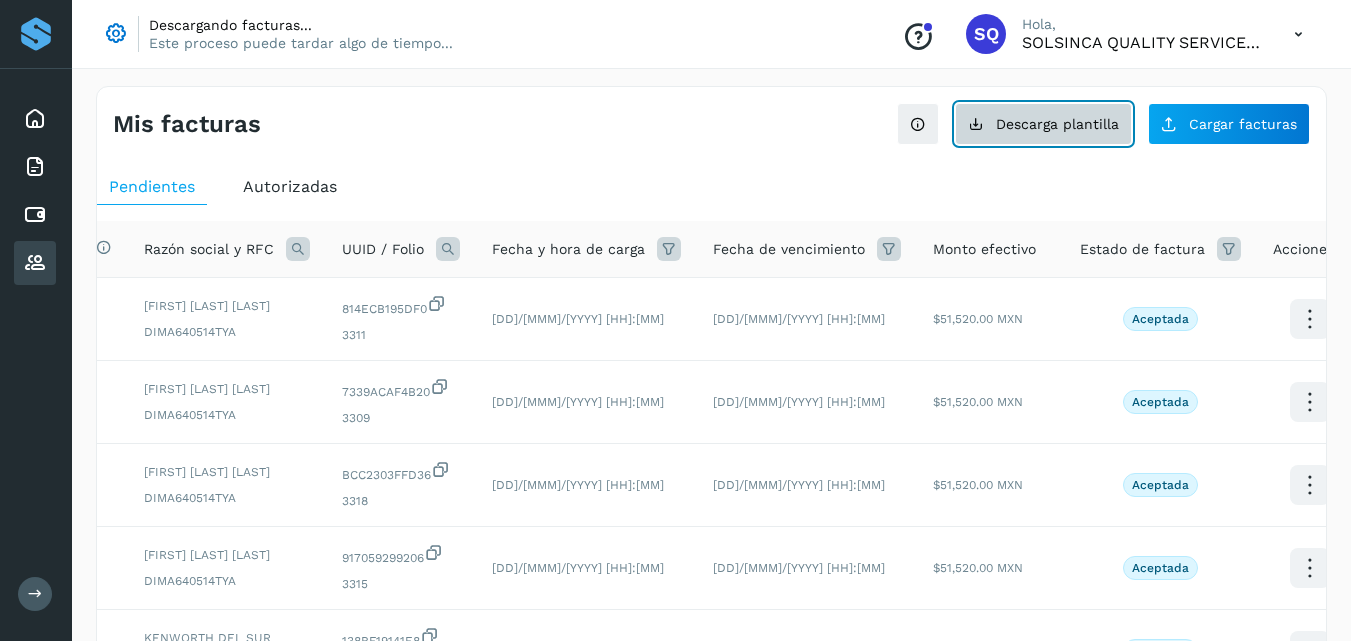 click on "Descarga plantilla" 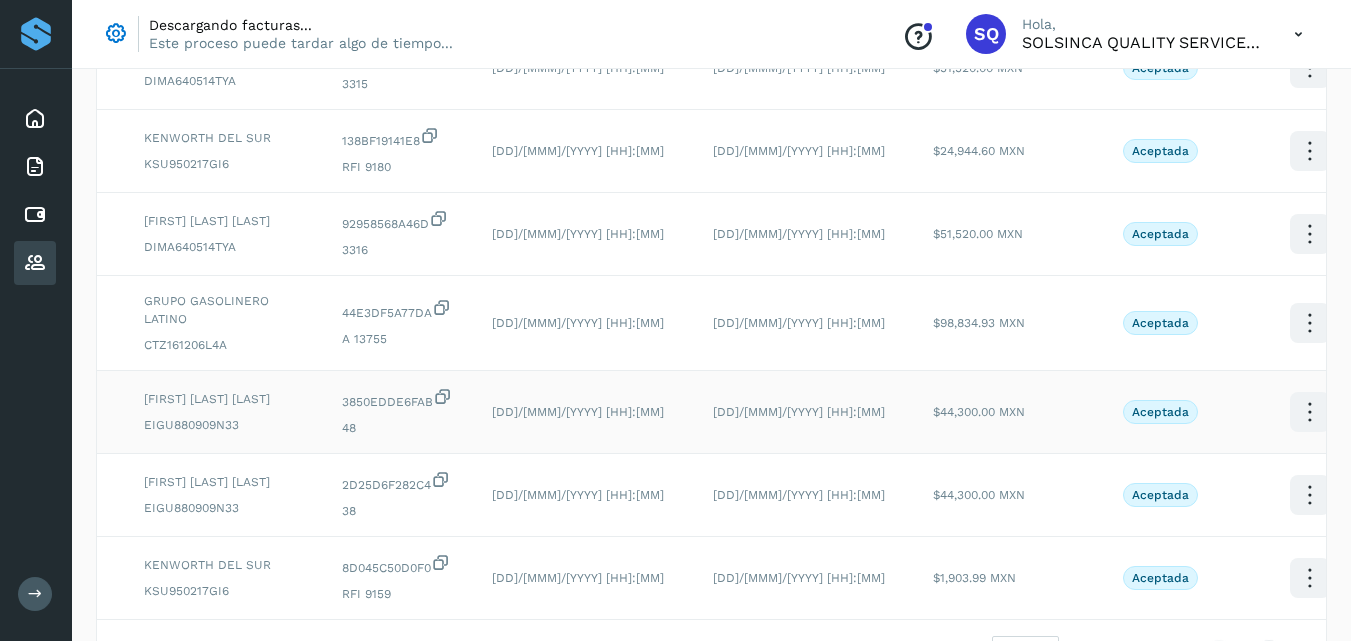 scroll, scrollTop: 724, scrollLeft: 0, axis: vertical 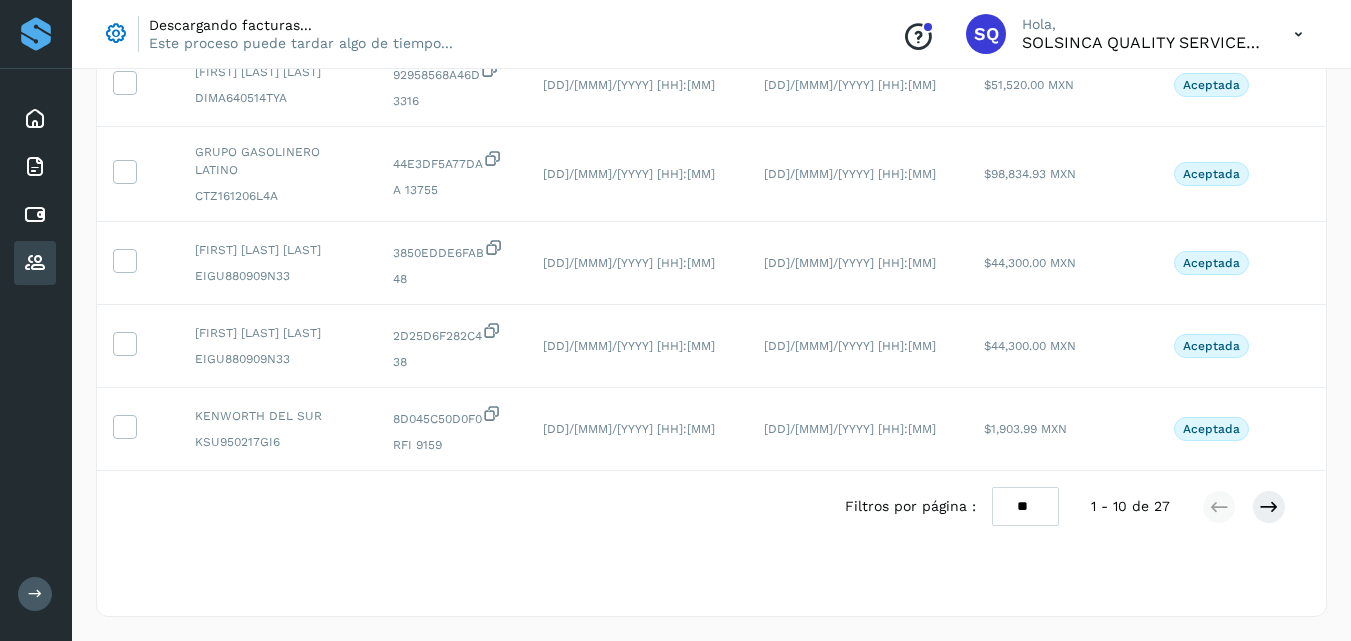 click at bounding box center [35, 594] 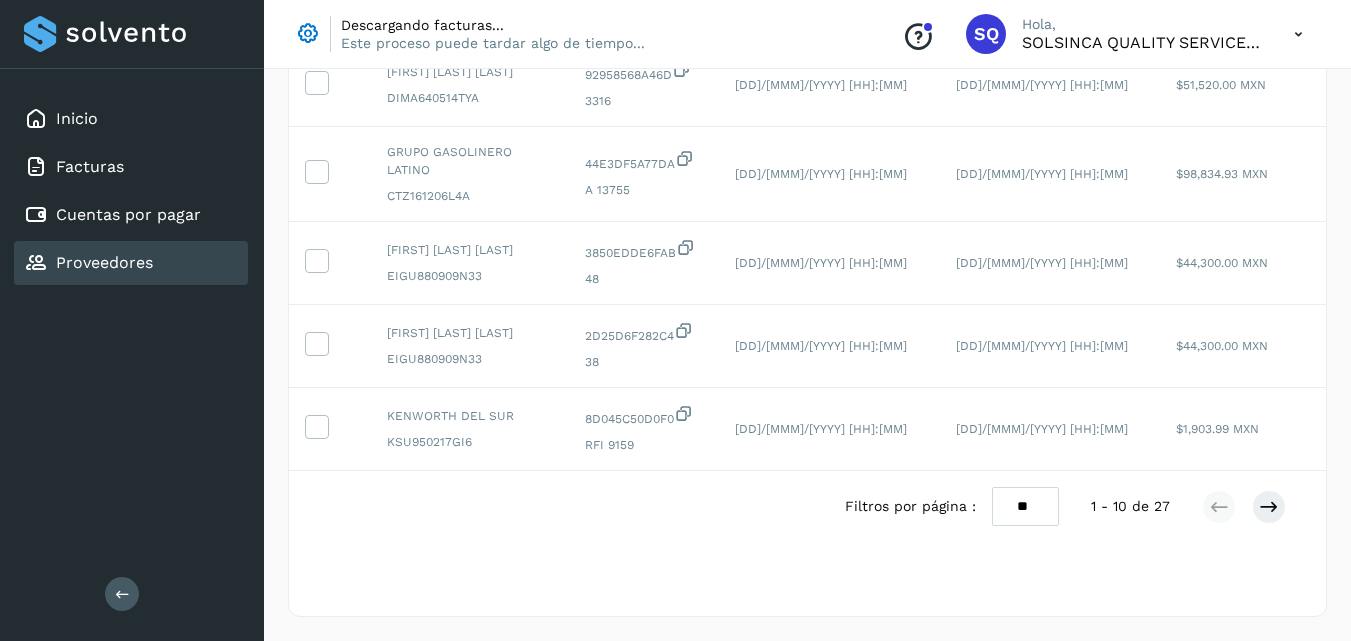 click on "Proveedores" at bounding box center [104, 262] 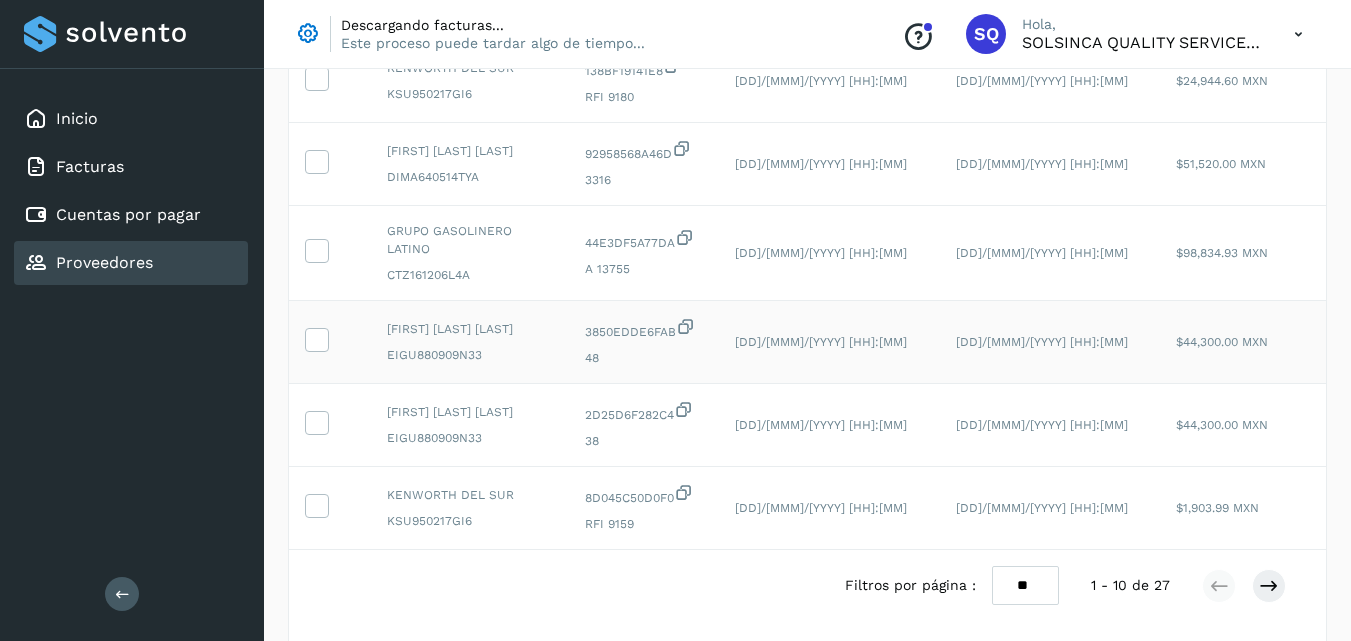 scroll, scrollTop: 724, scrollLeft: 0, axis: vertical 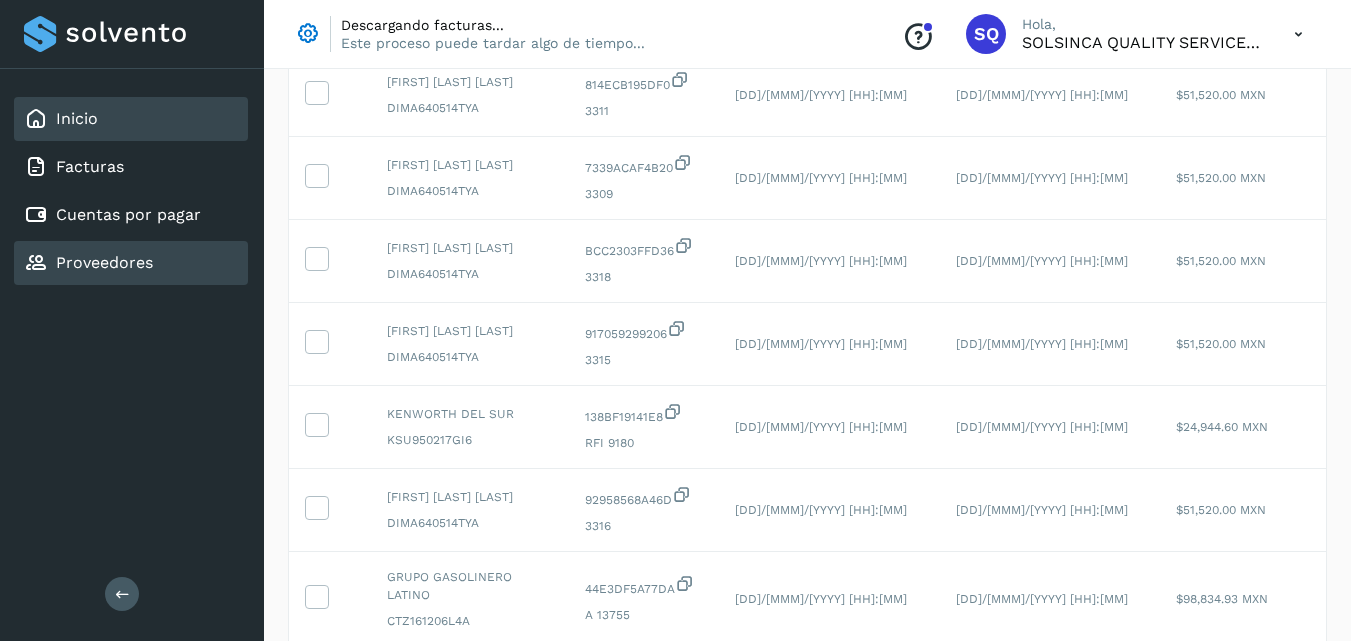 click on "Inicio" at bounding box center [77, 118] 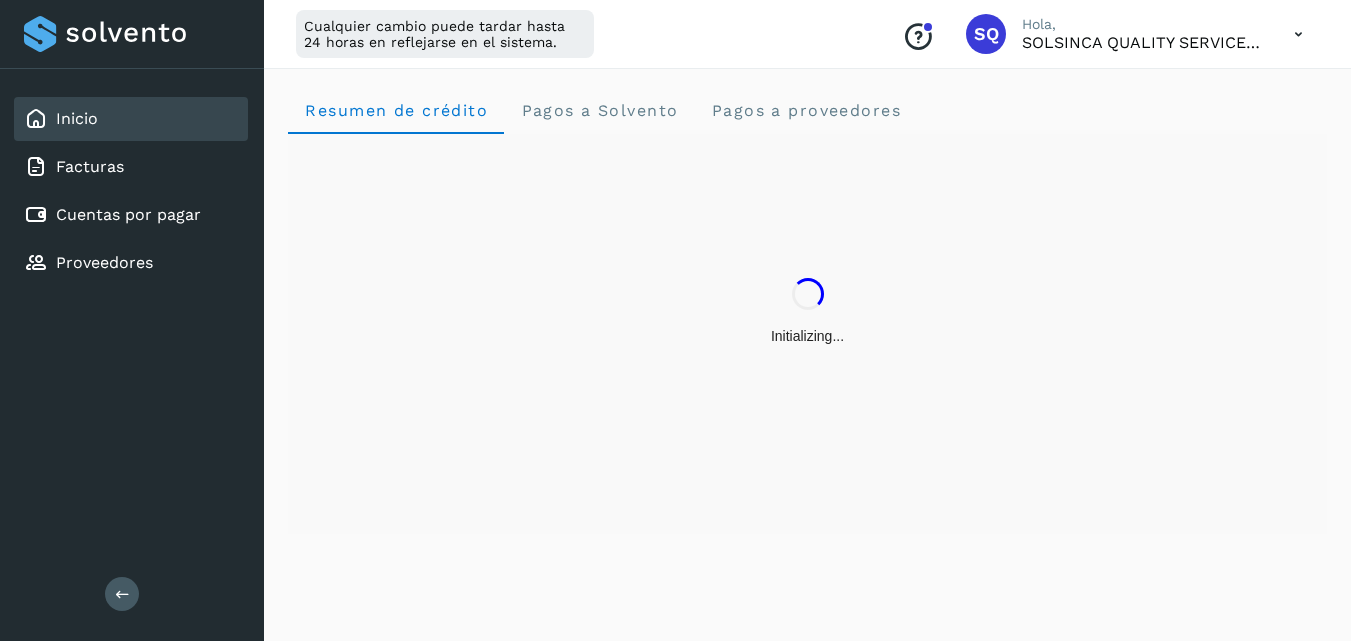 scroll, scrollTop: 0, scrollLeft: 0, axis: both 